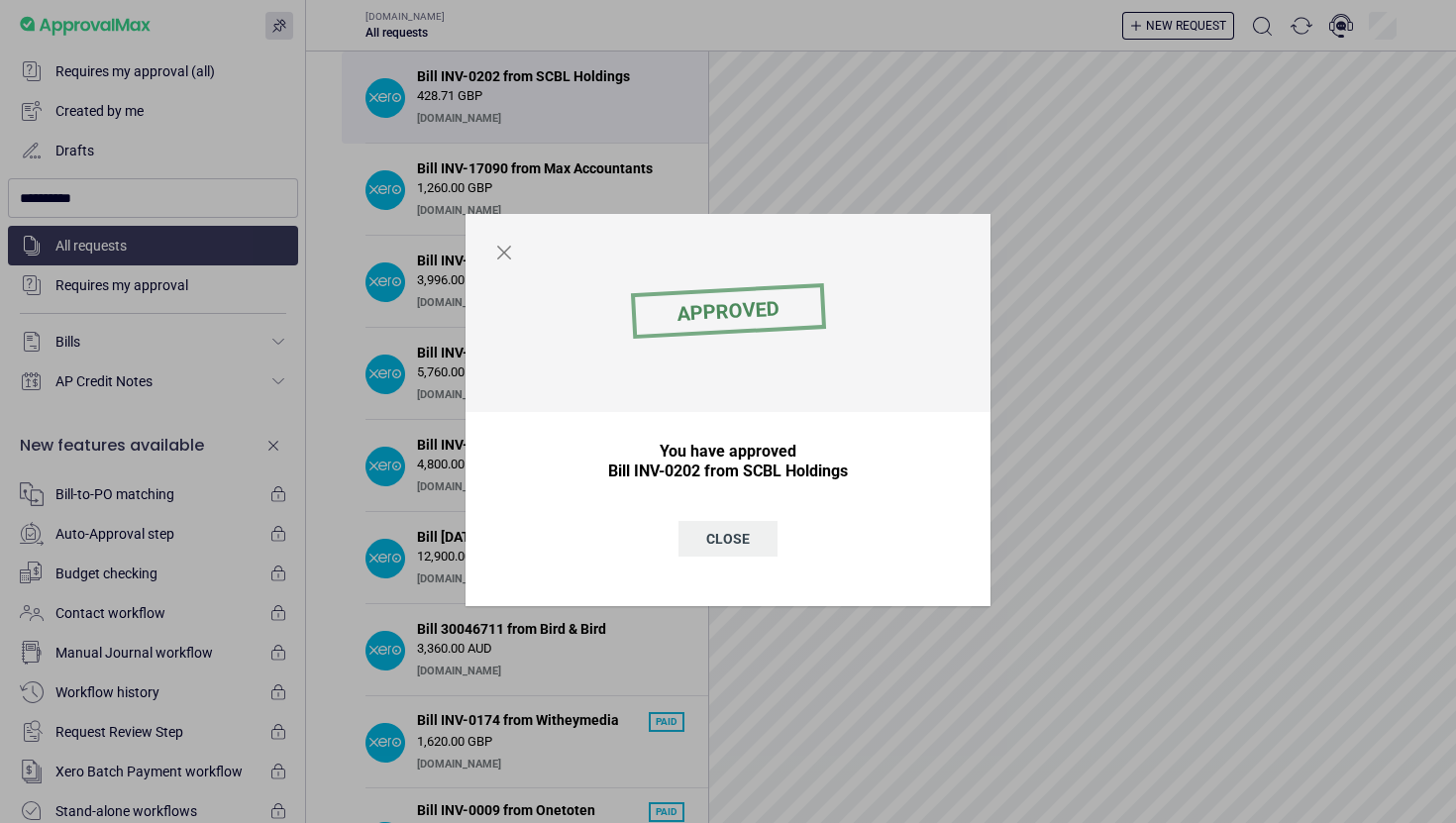 scroll, scrollTop: 0, scrollLeft: 0, axis: both 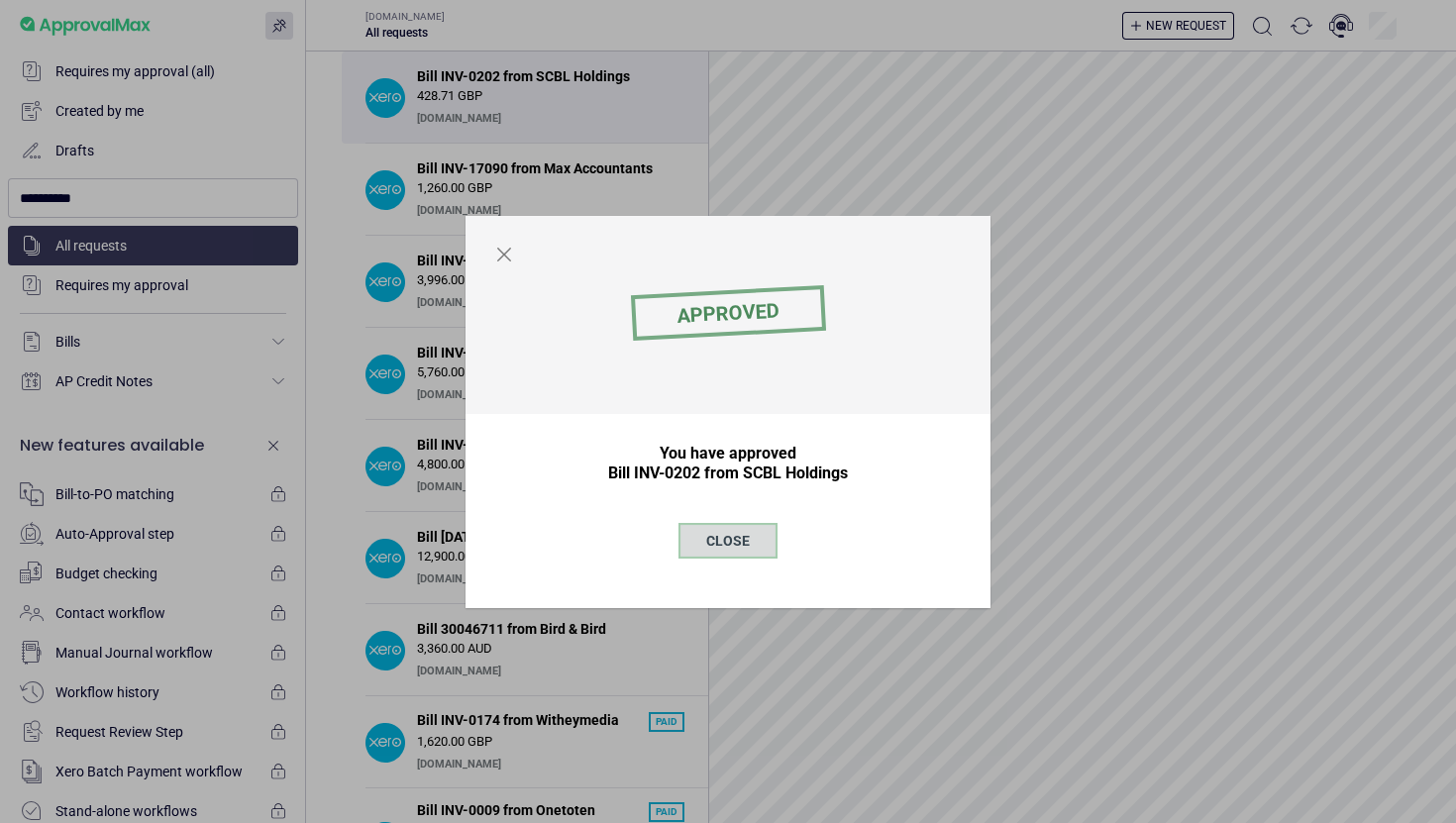 click on "Close" at bounding box center [728, 541] 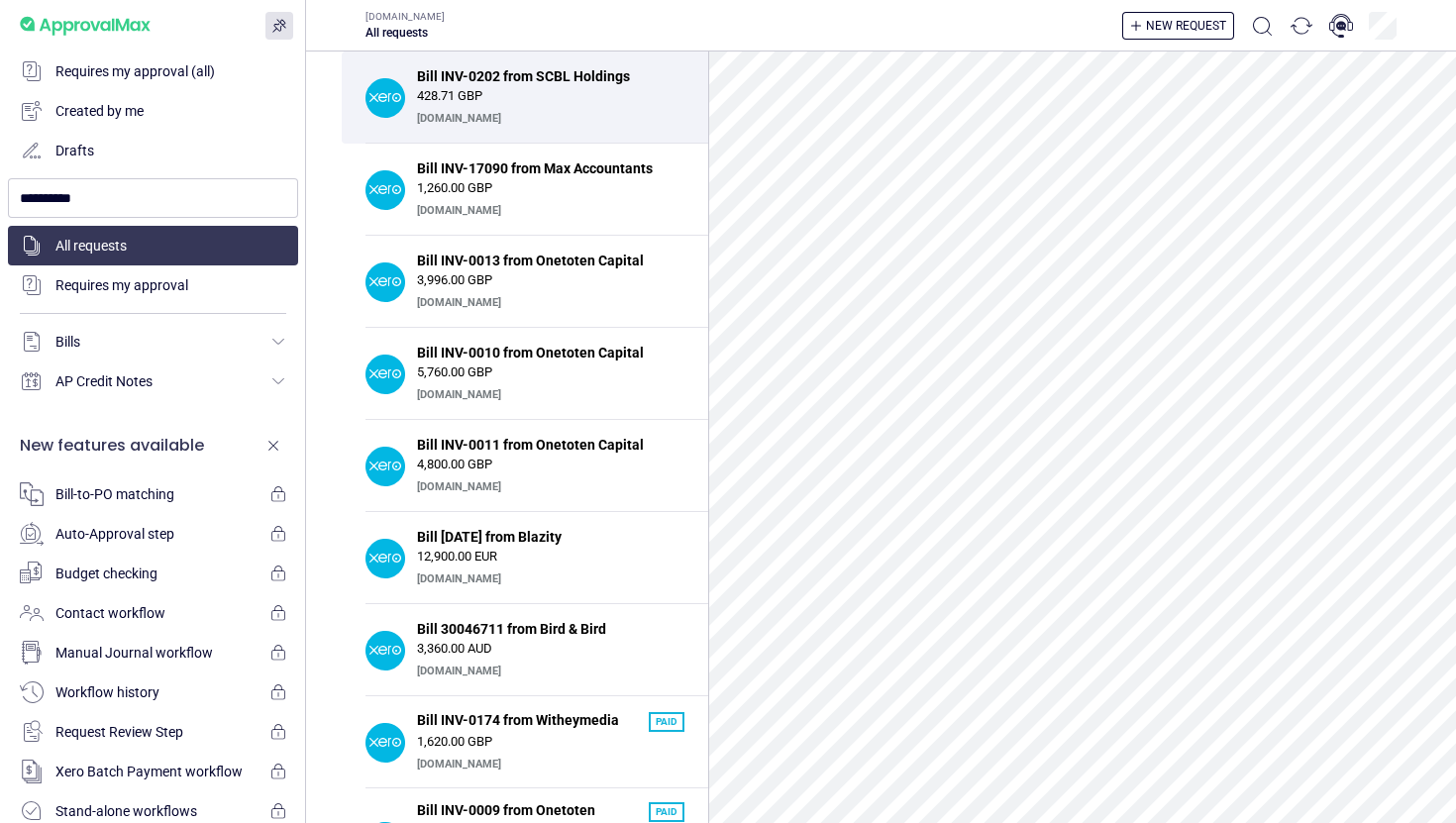 click on "428.71 GBP" at bounding box center (551, 96) 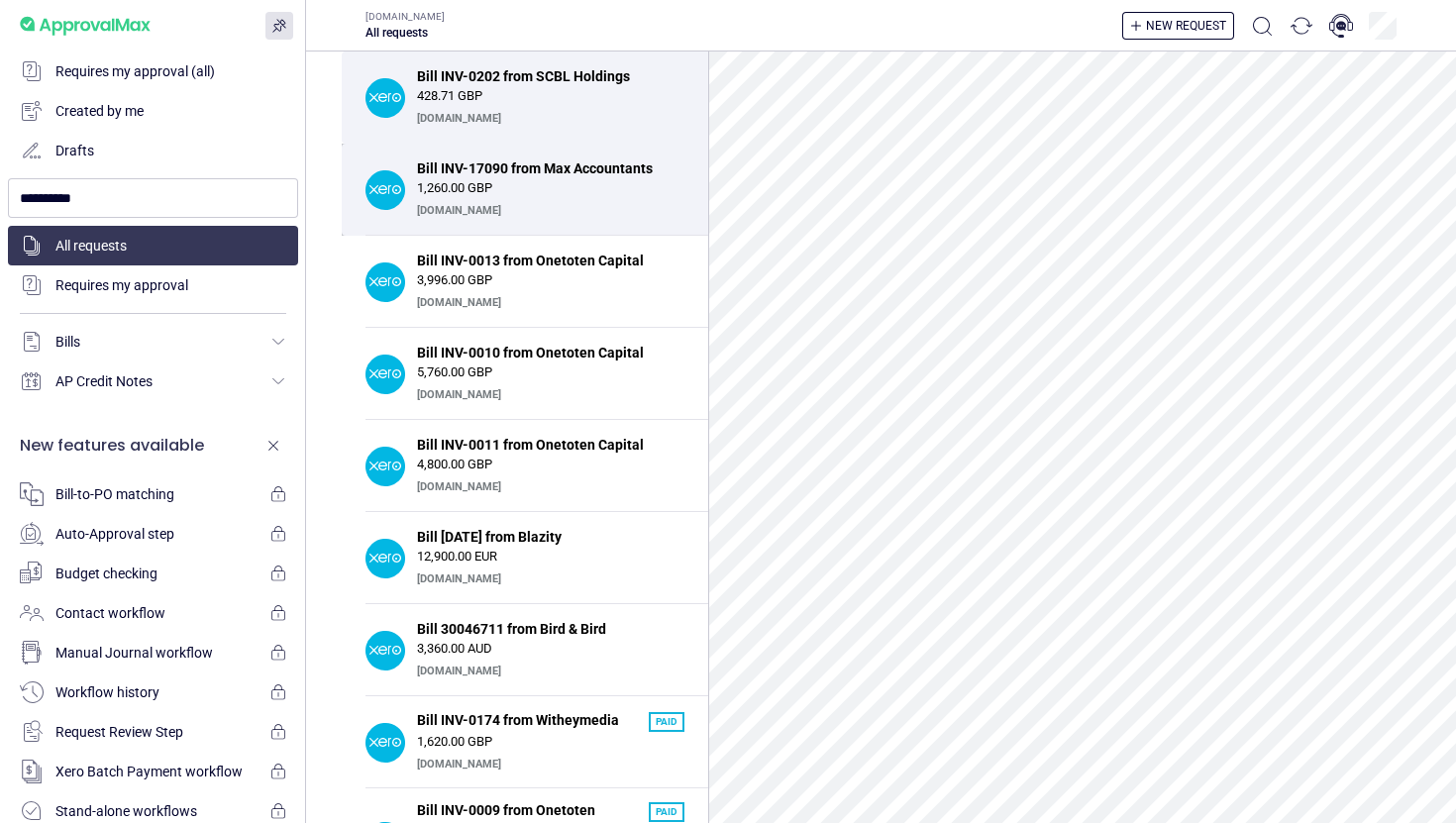 click on "1,260.00 GBP" at bounding box center (551, 188) 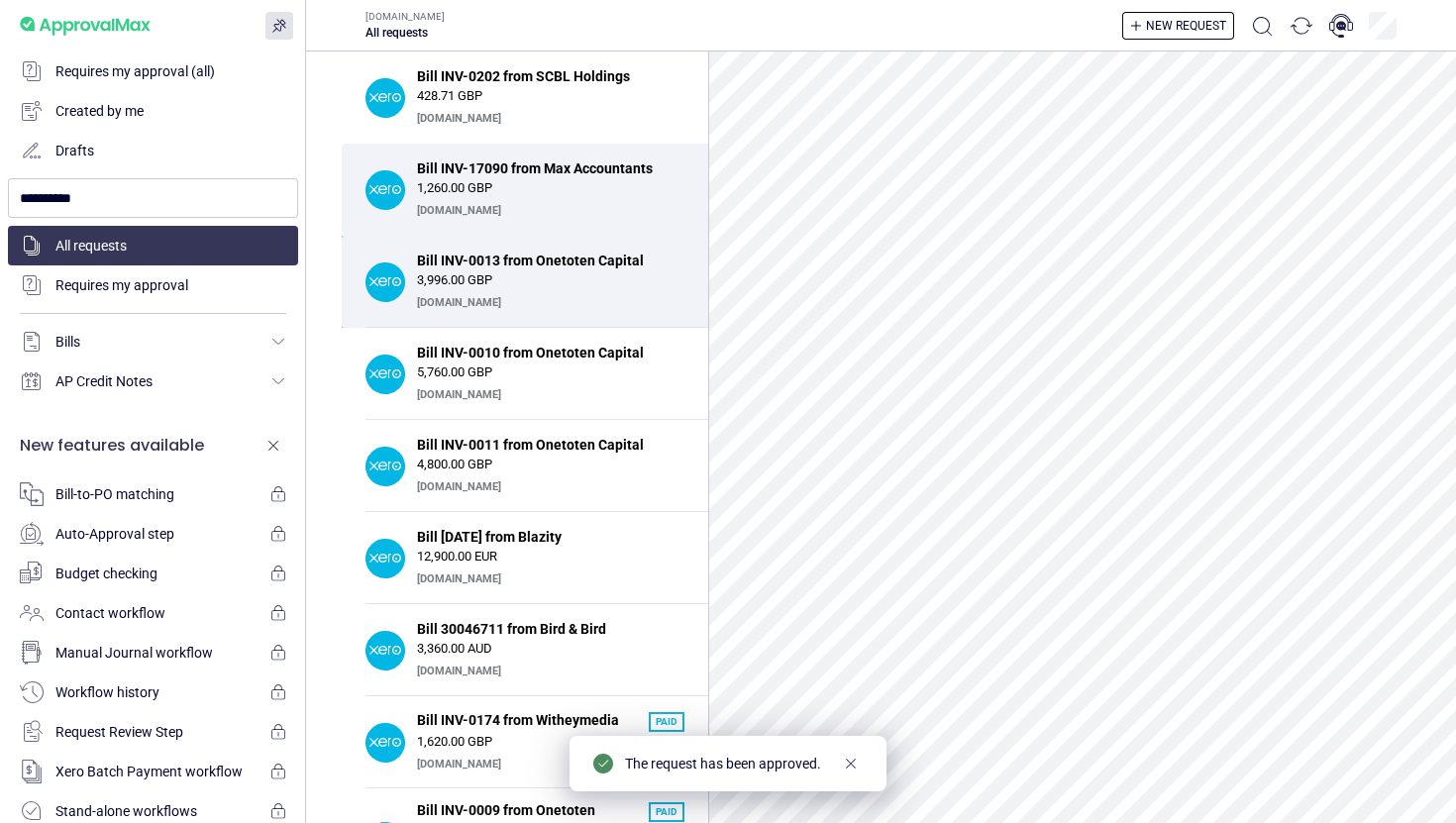 click on "[DOMAIN_NAME]" at bounding box center (548, 303) 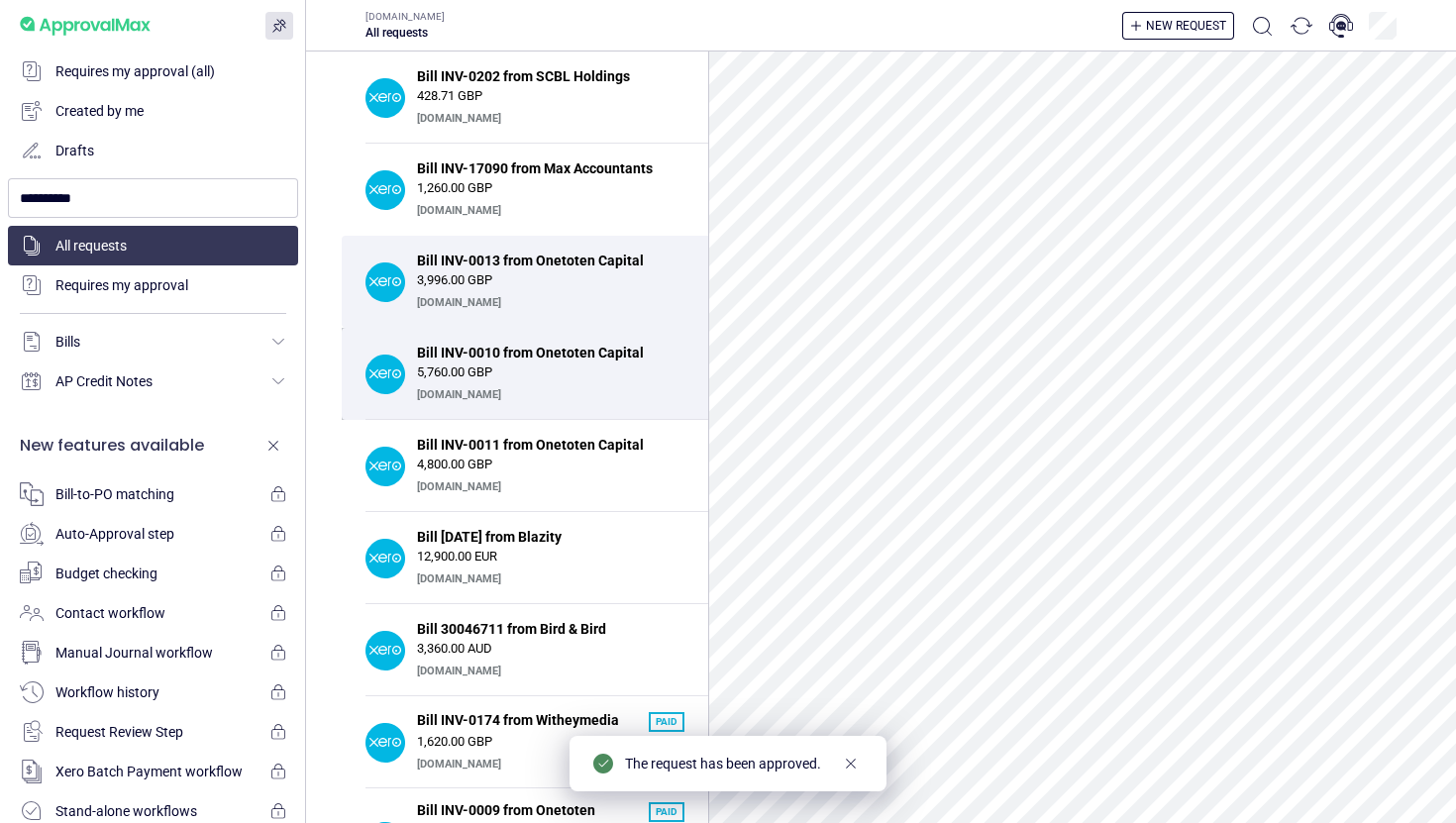 click on "Bill INV-0010 from Onetoten Capital" at bounding box center [545, 353] 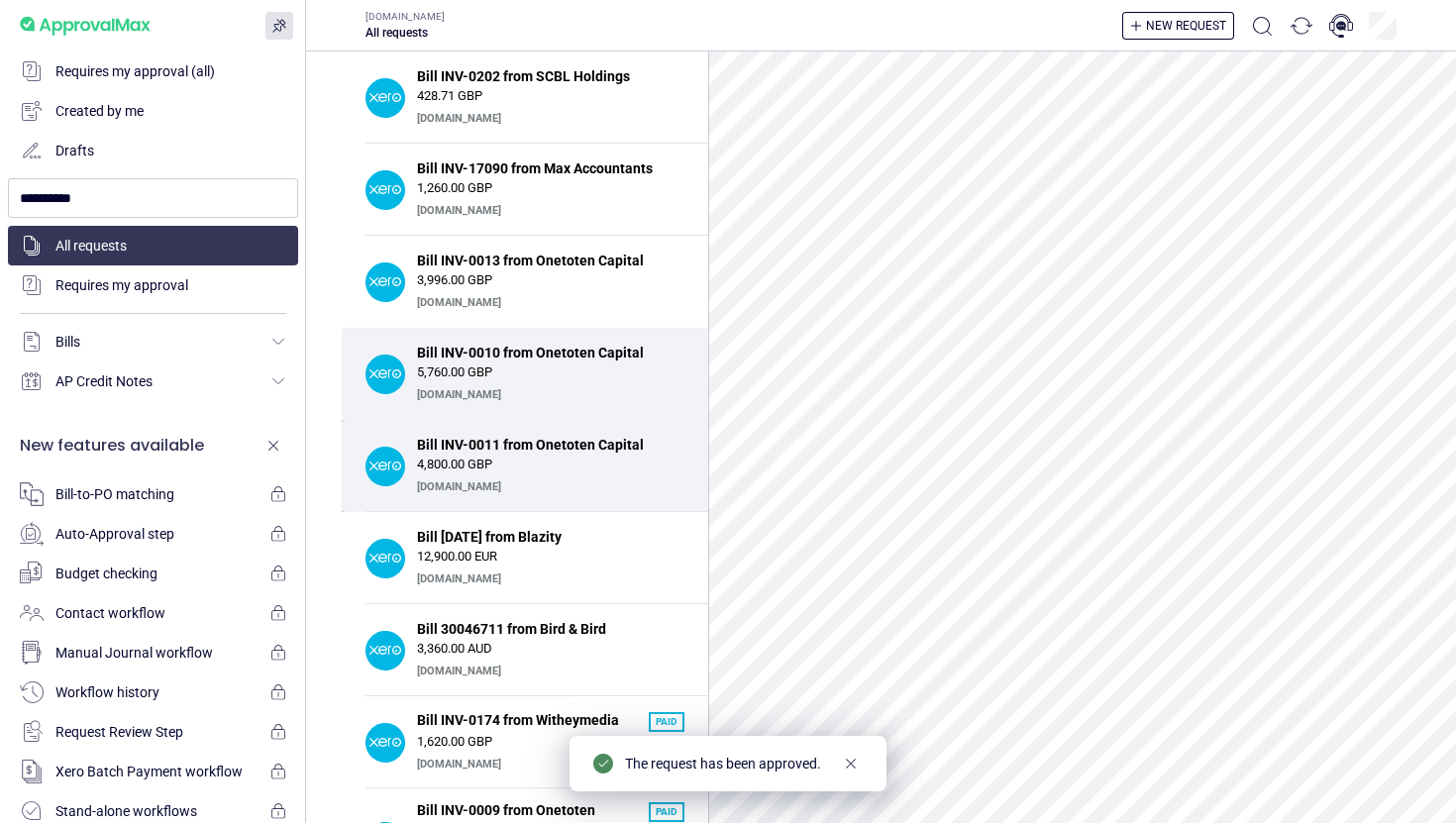 click on "4,800.00 GBP" at bounding box center [551, 464] 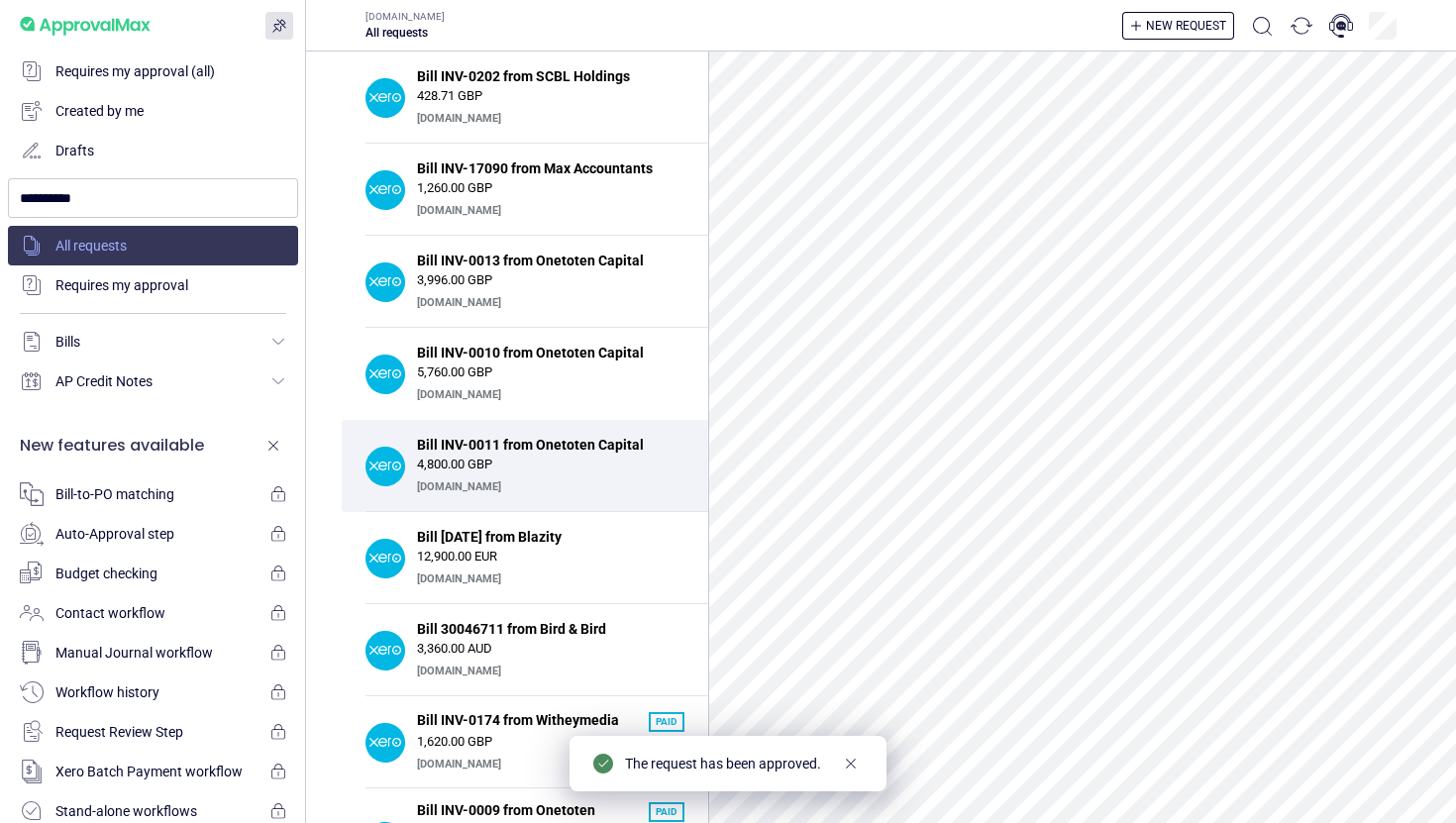 click at bounding box center [153, 246] 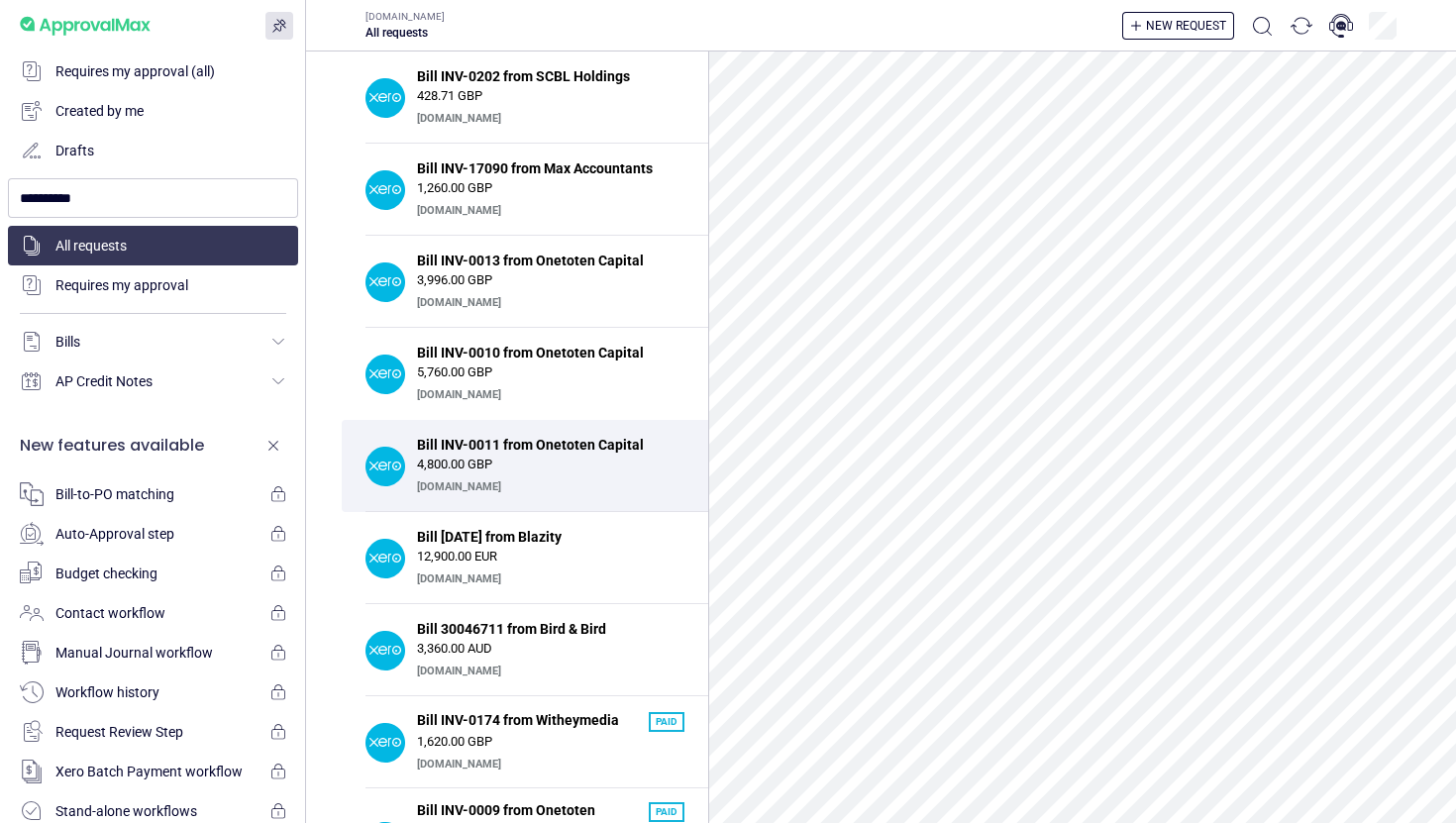 scroll, scrollTop: 0, scrollLeft: 0, axis: both 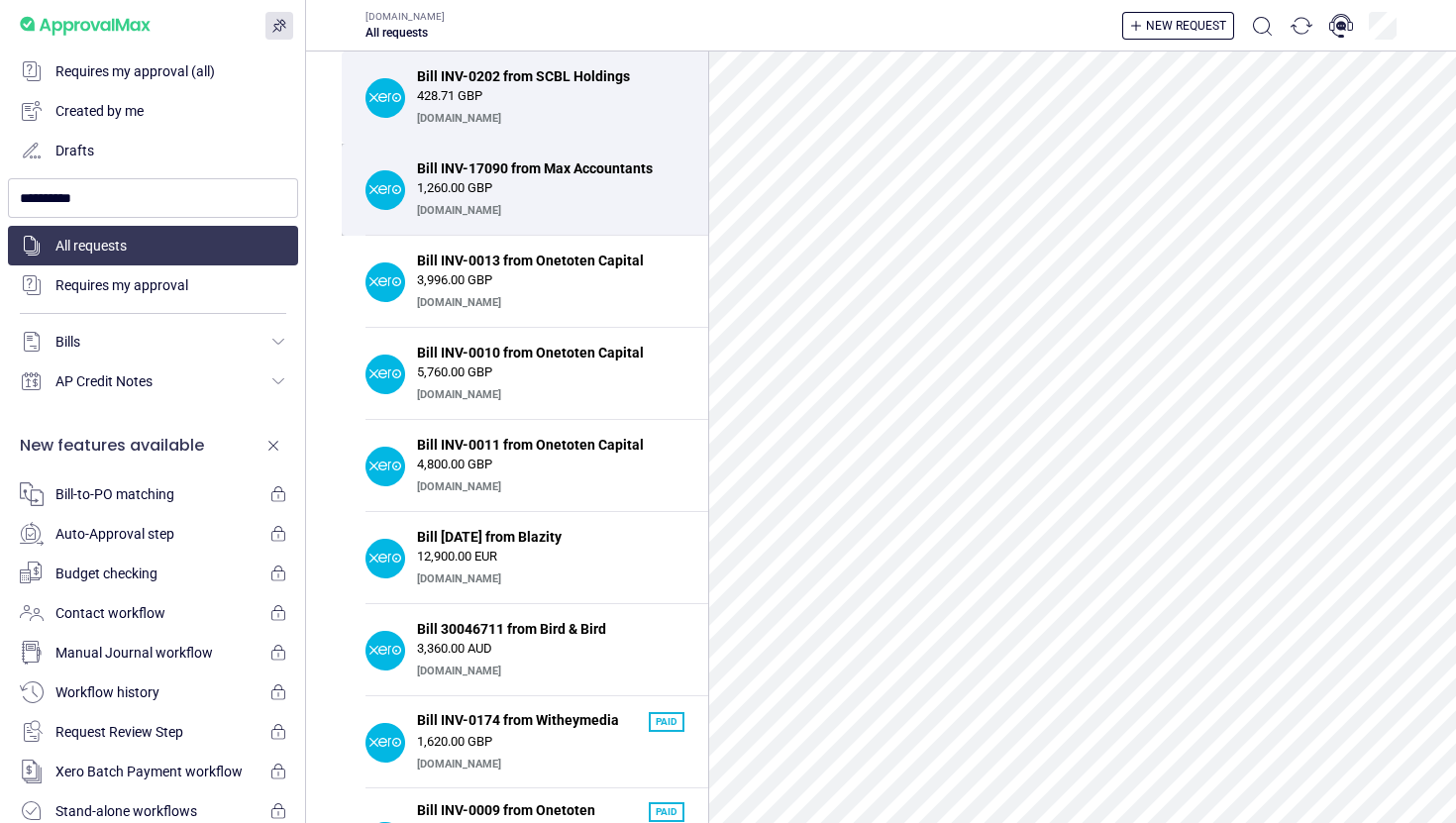 click on "Bill INV-17090 from Max Accountants" at bounding box center [545, 168] 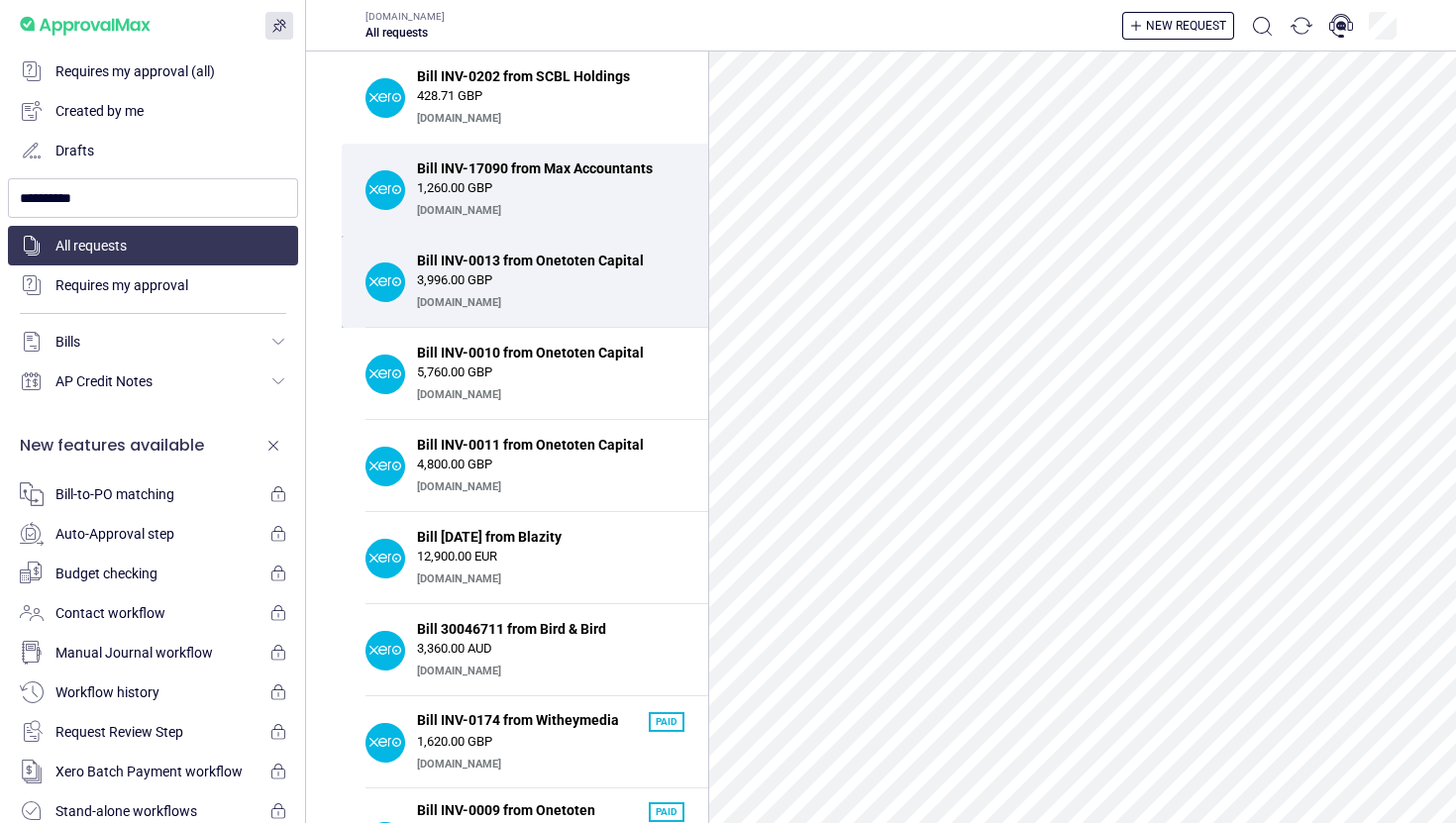 click on "3,996.00 GBP" at bounding box center [551, 280] 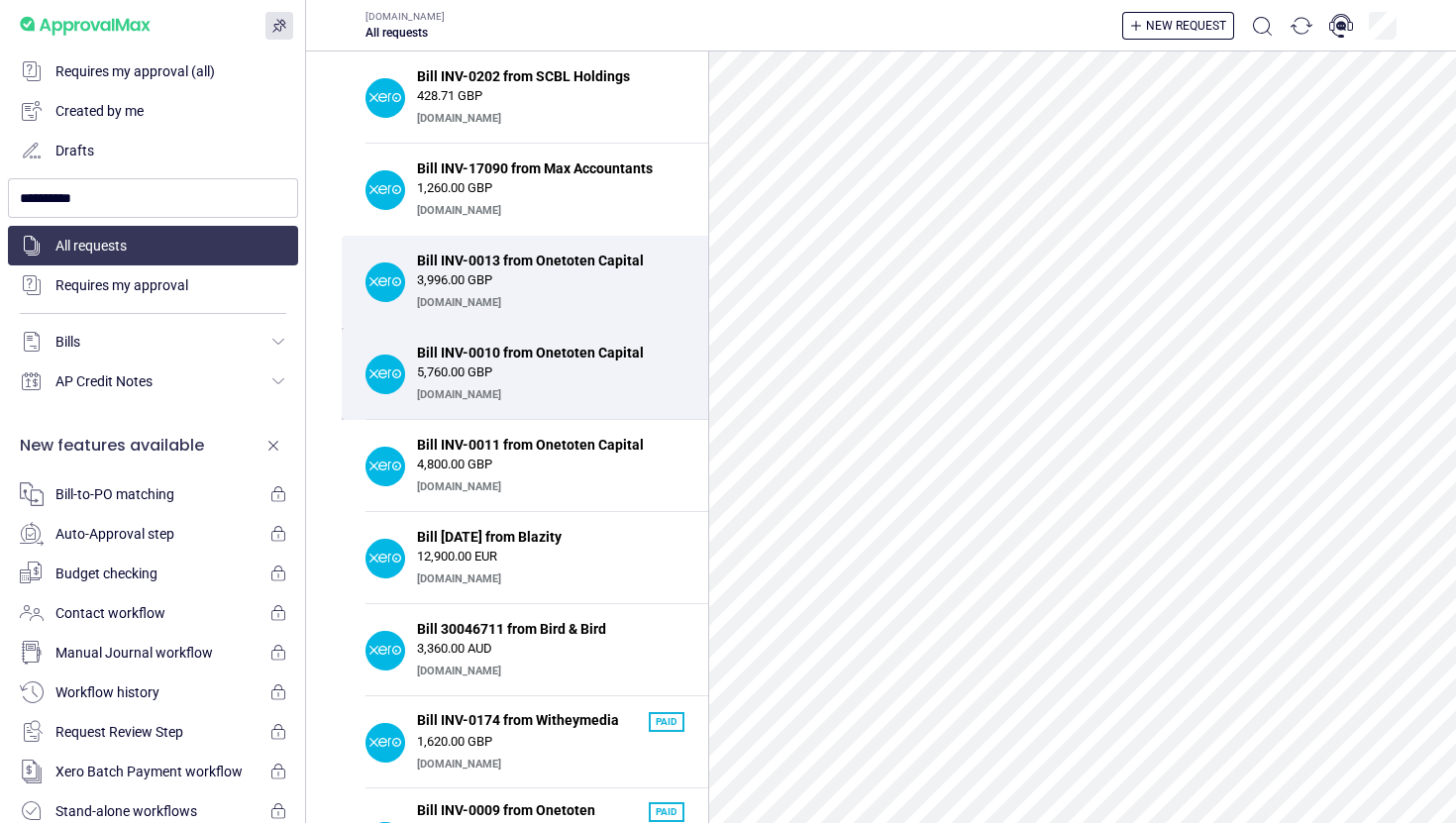 click on "5,760.00 GBP" at bounding box center [551, 372] 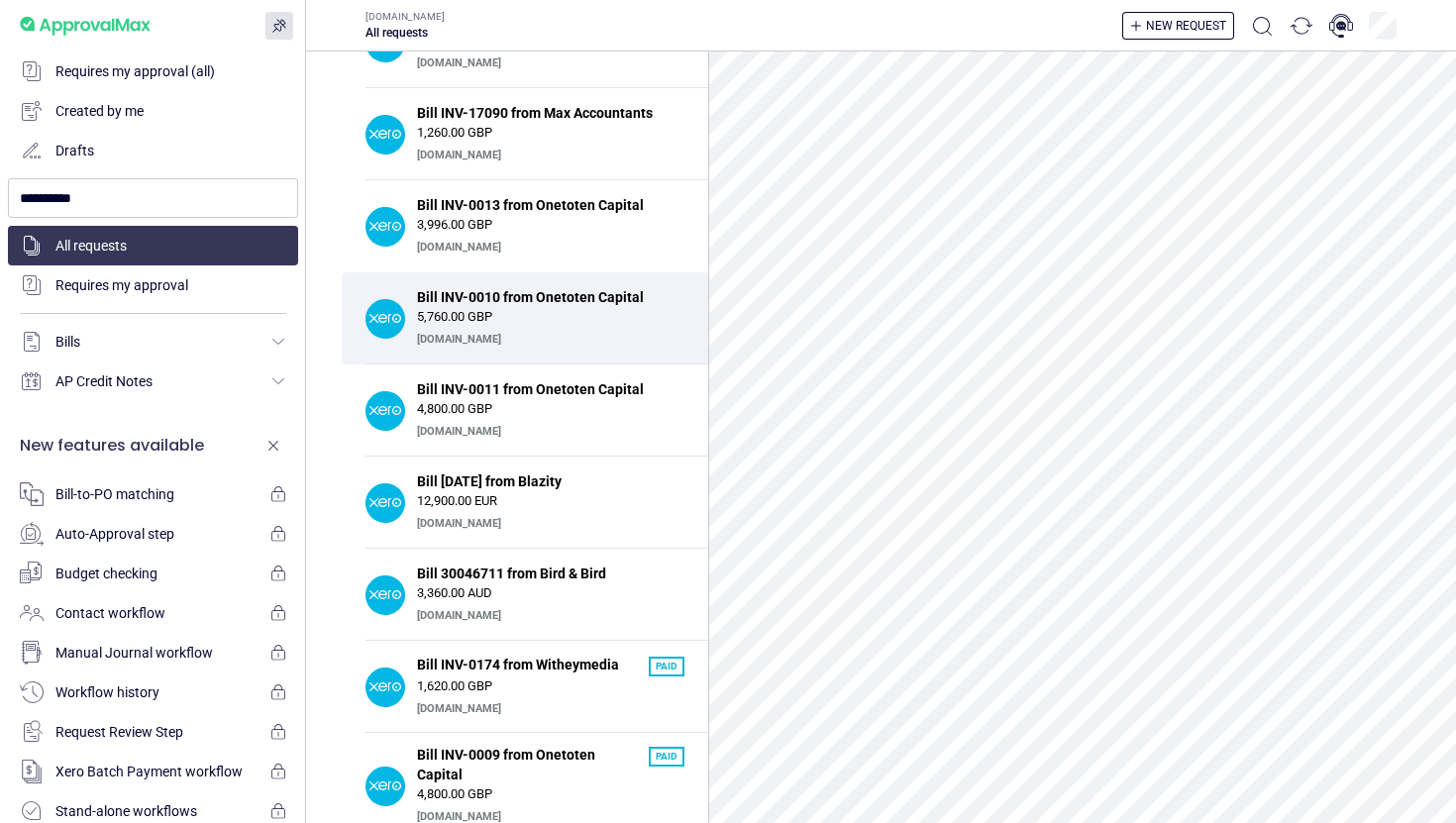 scroll, scrollTop: 74, scrollLeft: 0, axis: vertical 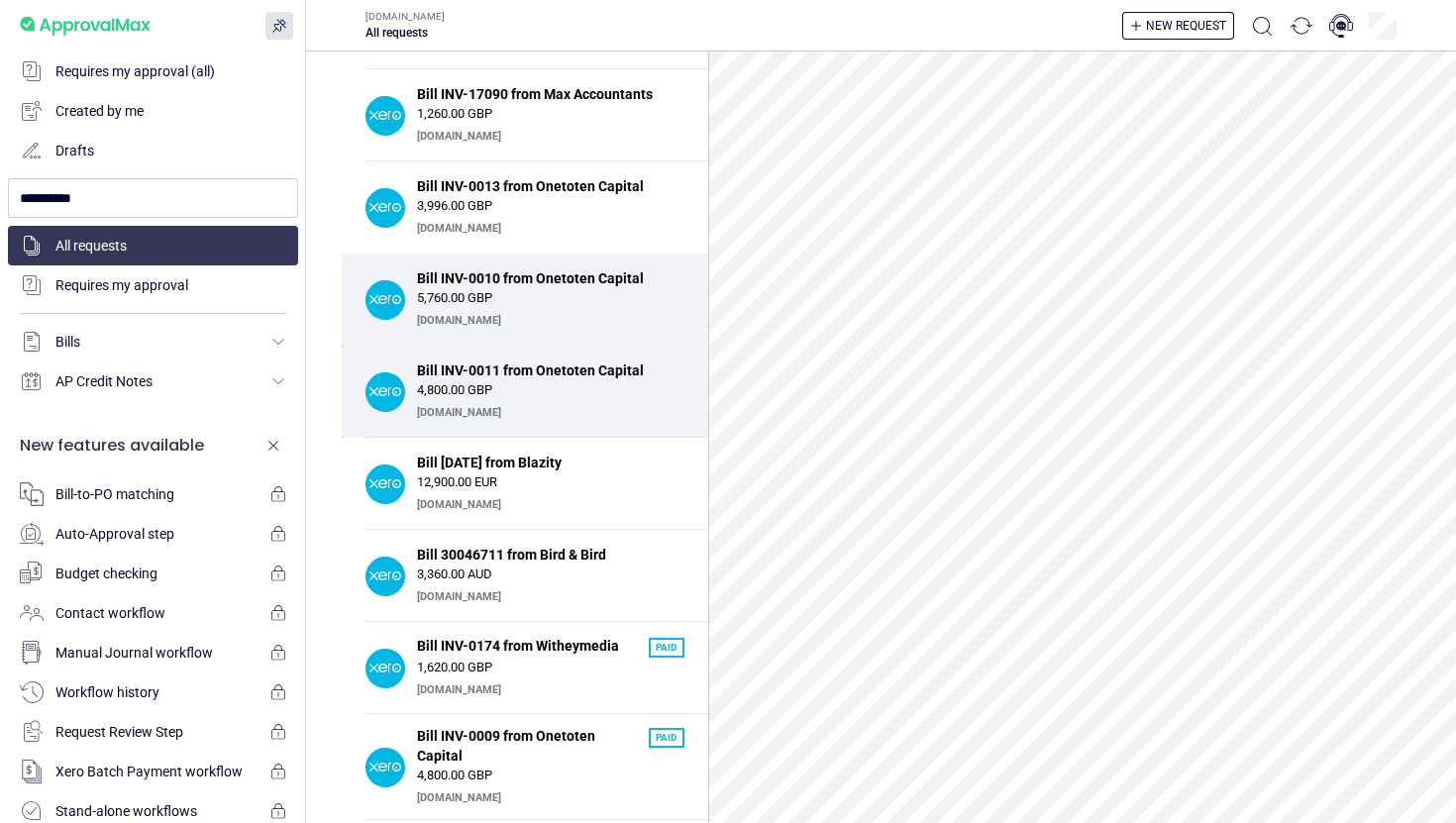 click on "4,800.00 GBP" at bounding box center (551, 390) 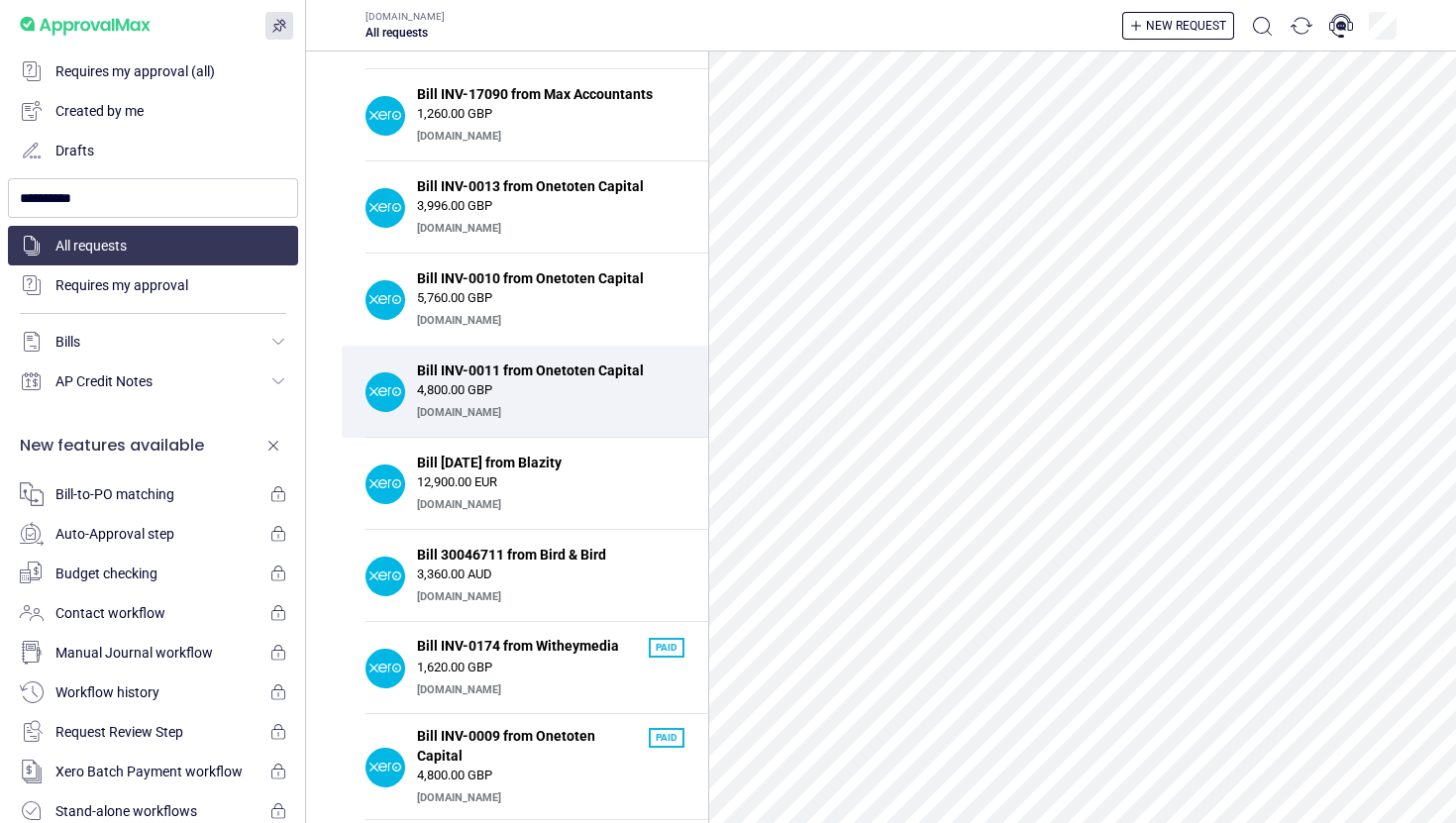 scroll, scrollTop: 143, scrollLeft: 0, axis: vertical 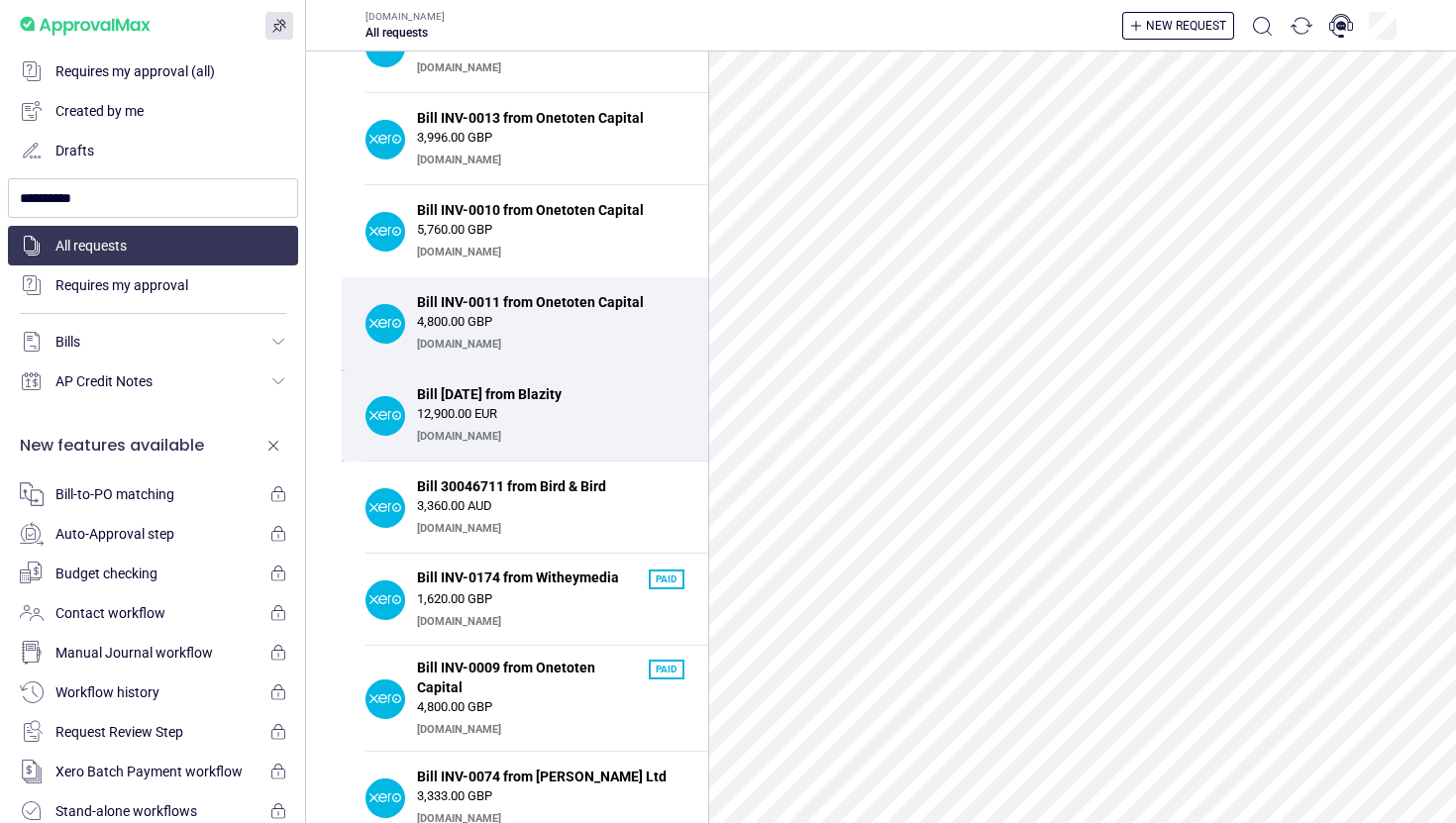 click on "Bill [DATE] from Blazity" at bounding box center (545, 394) 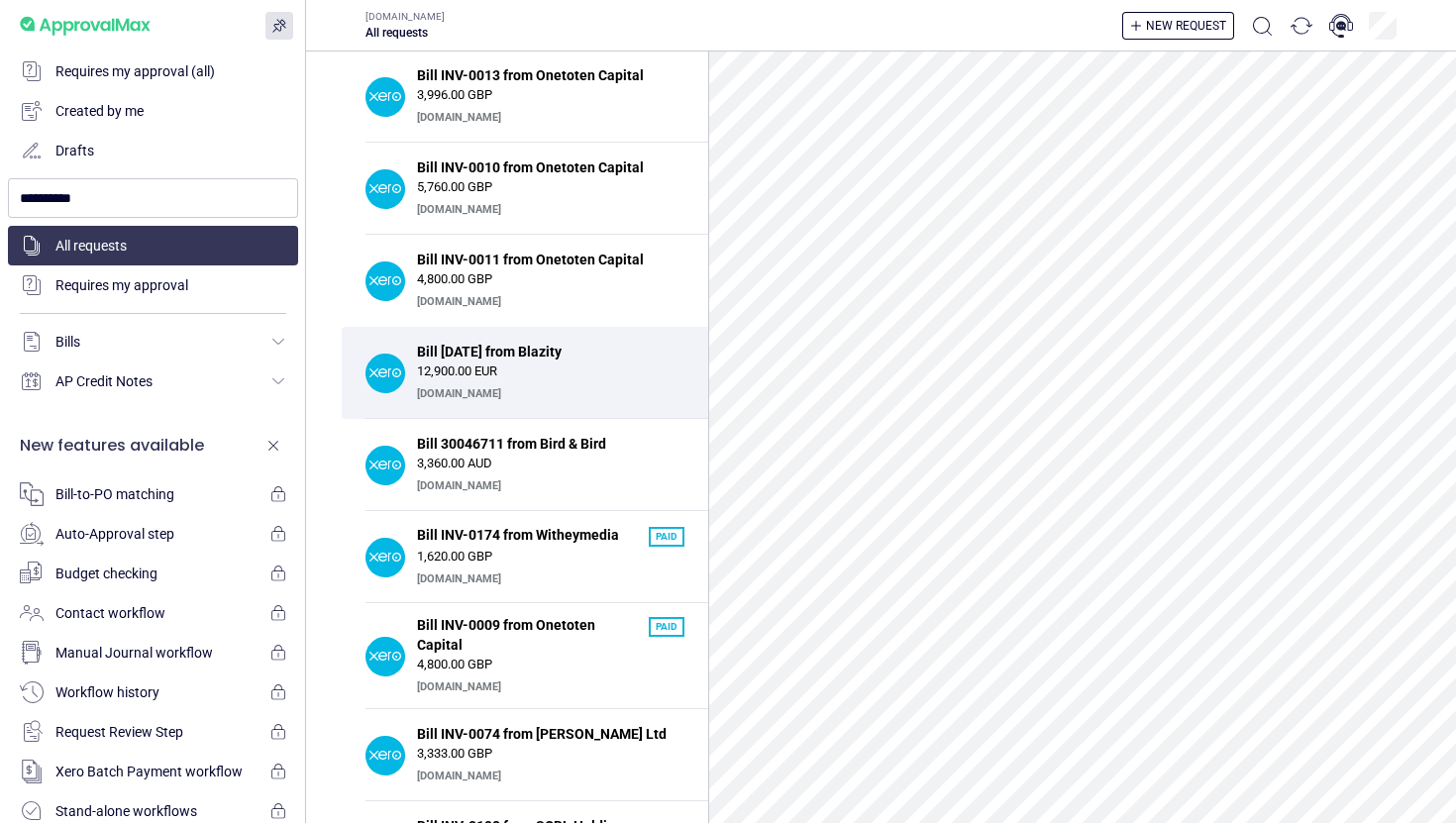 scroll, scrollTop: 224, scrollLeft: 0, axis: vertical 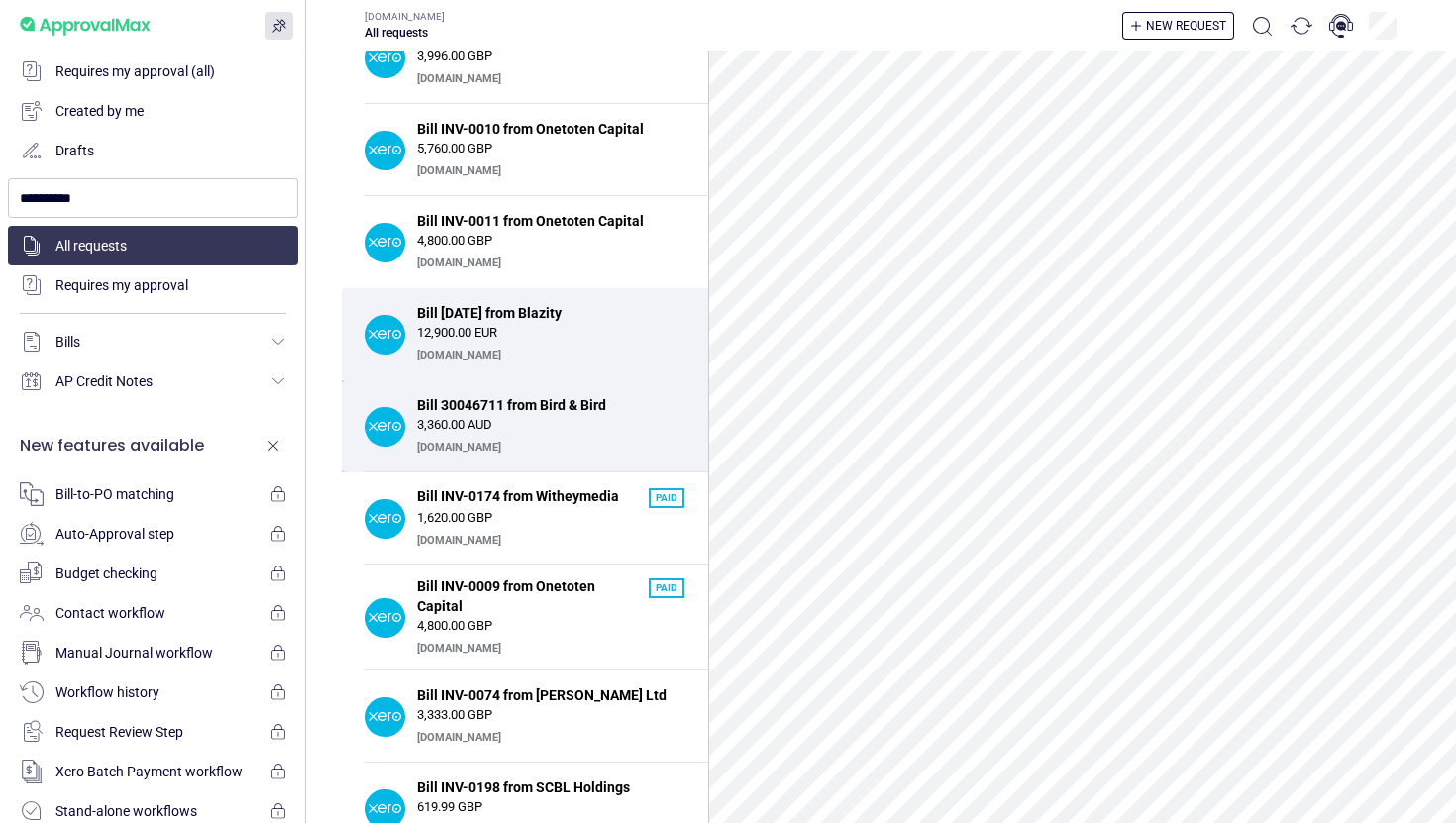 click on "3,360.00 AUD" at bounding box center [551, 425] 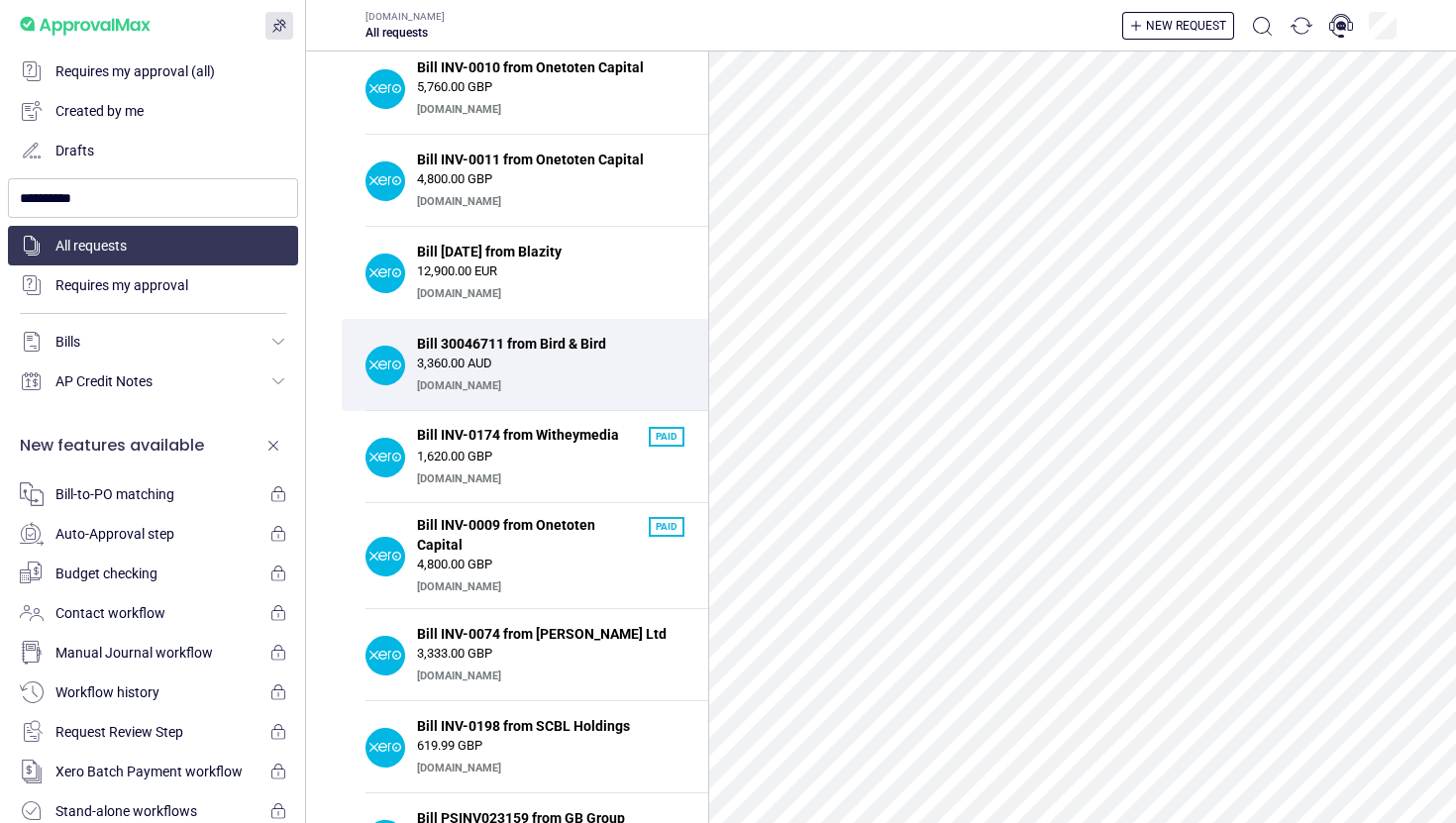 scroll, scrollTop: 344, scrollLeft: 0, axis: vertical 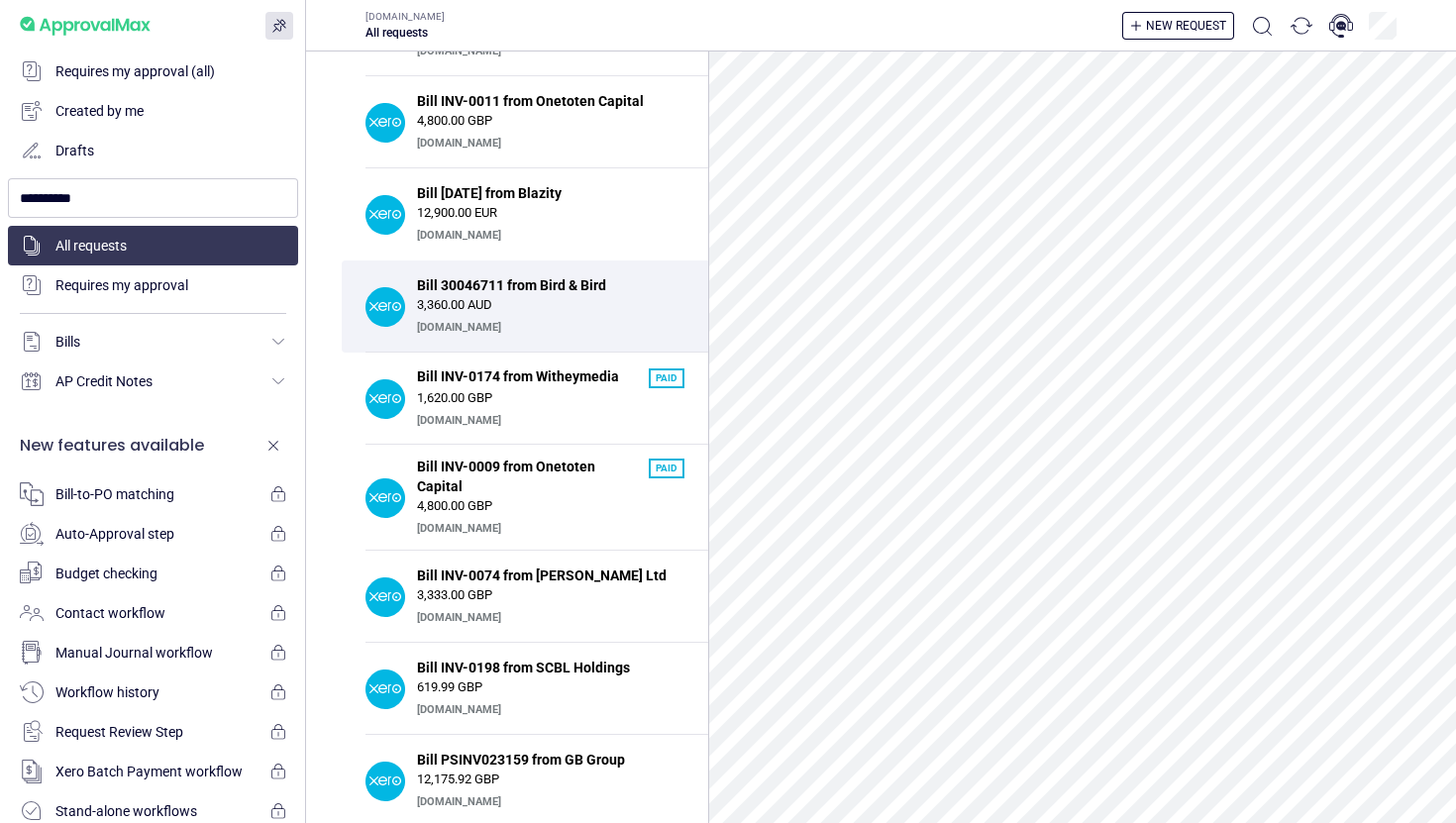 click on "[DOMAIN_NAME]" at bounding box center [548, 421] 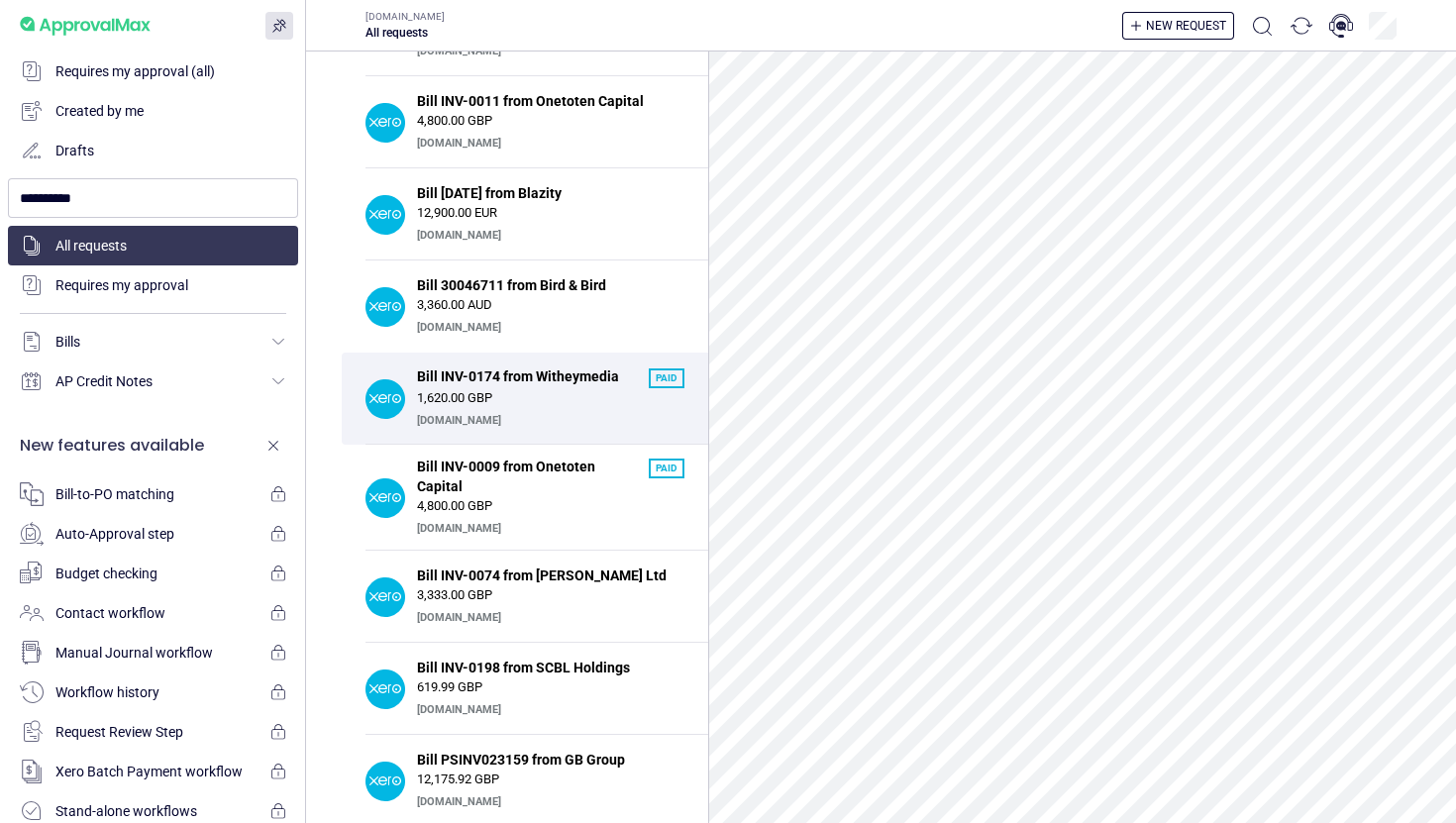 click on "Bill INV-0174 from Witheymedia Paid 1,620.00 GBP Plucky.com" at bounding box center (551, 398) 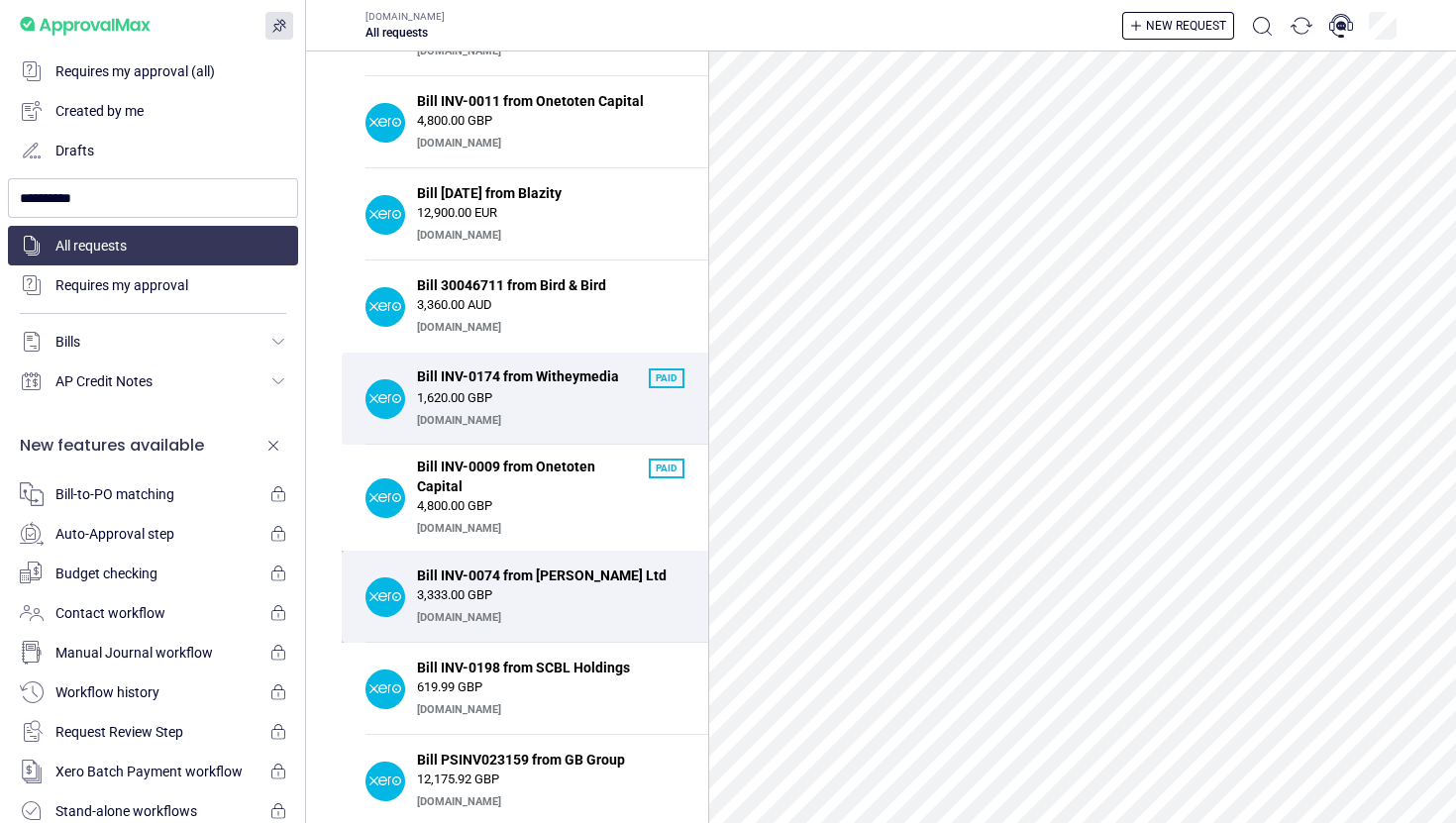 click on "Bill INV-0074 from MJ Rimington Ltd" at bounding box center (545, 575) 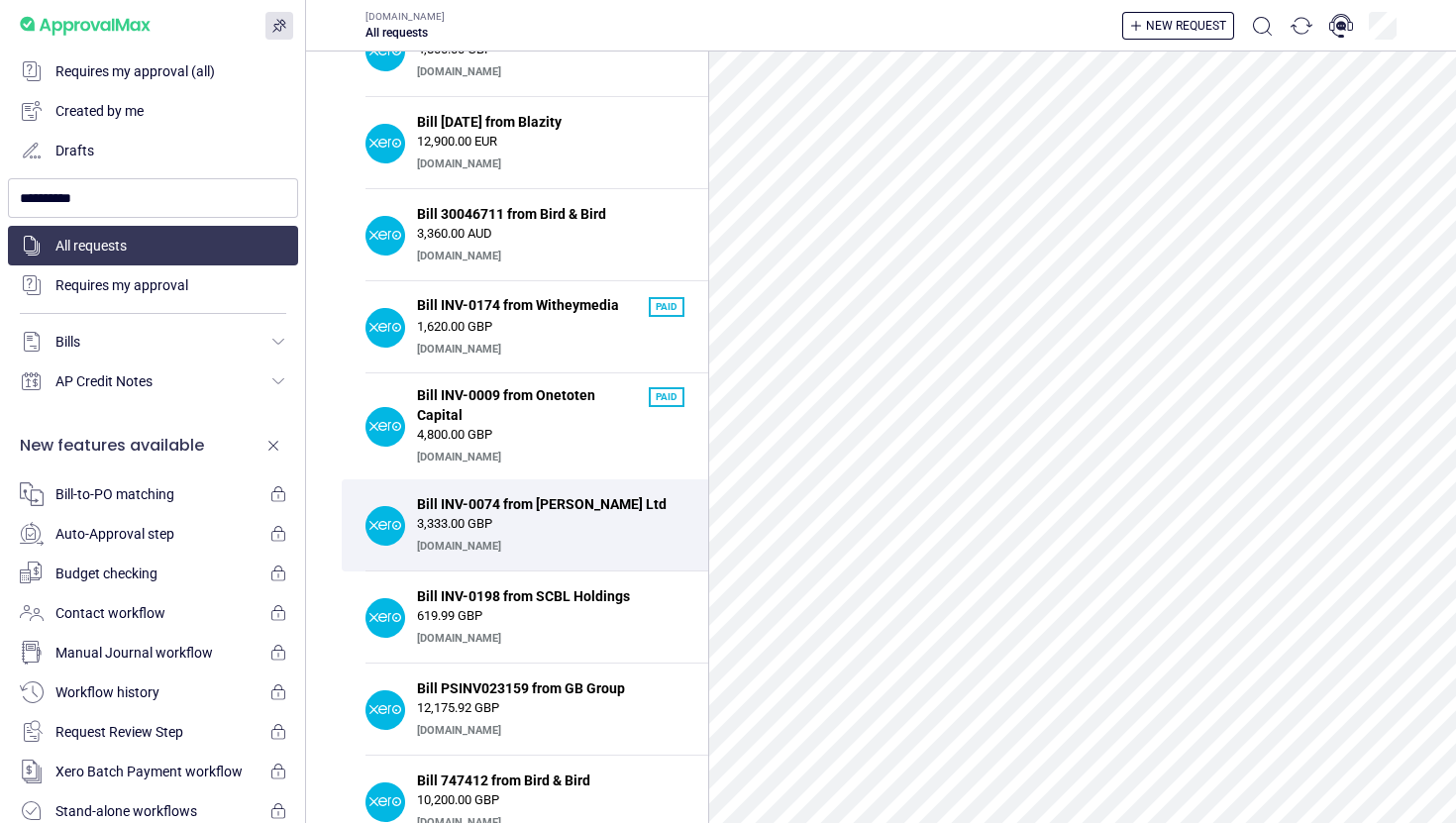 scroll, scrollTop: 417, scrollLeft: 0, axis: vertical 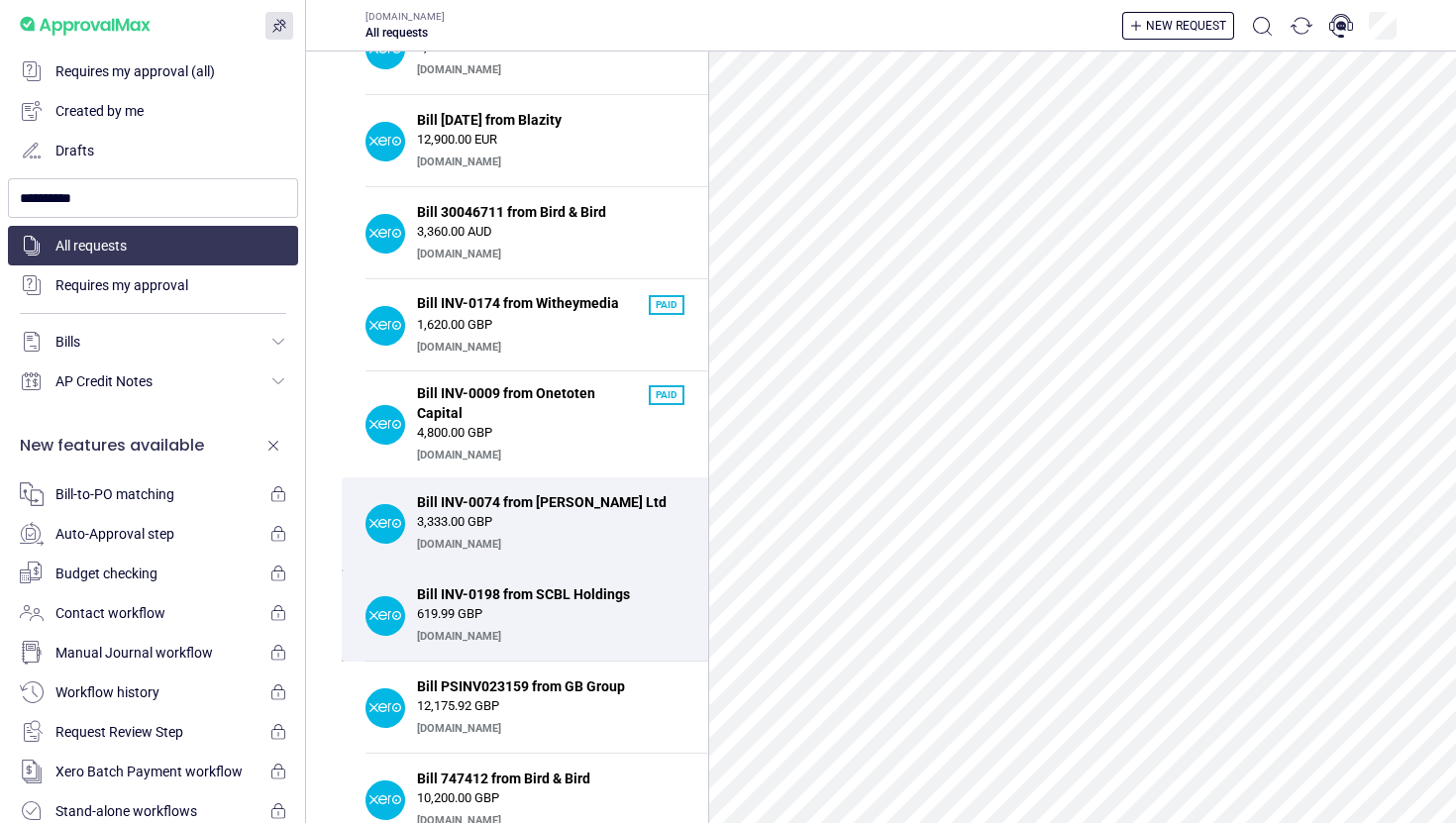 click on "Bill INV-0198 from SCBL Holdings" at bounding box center (545, 594) 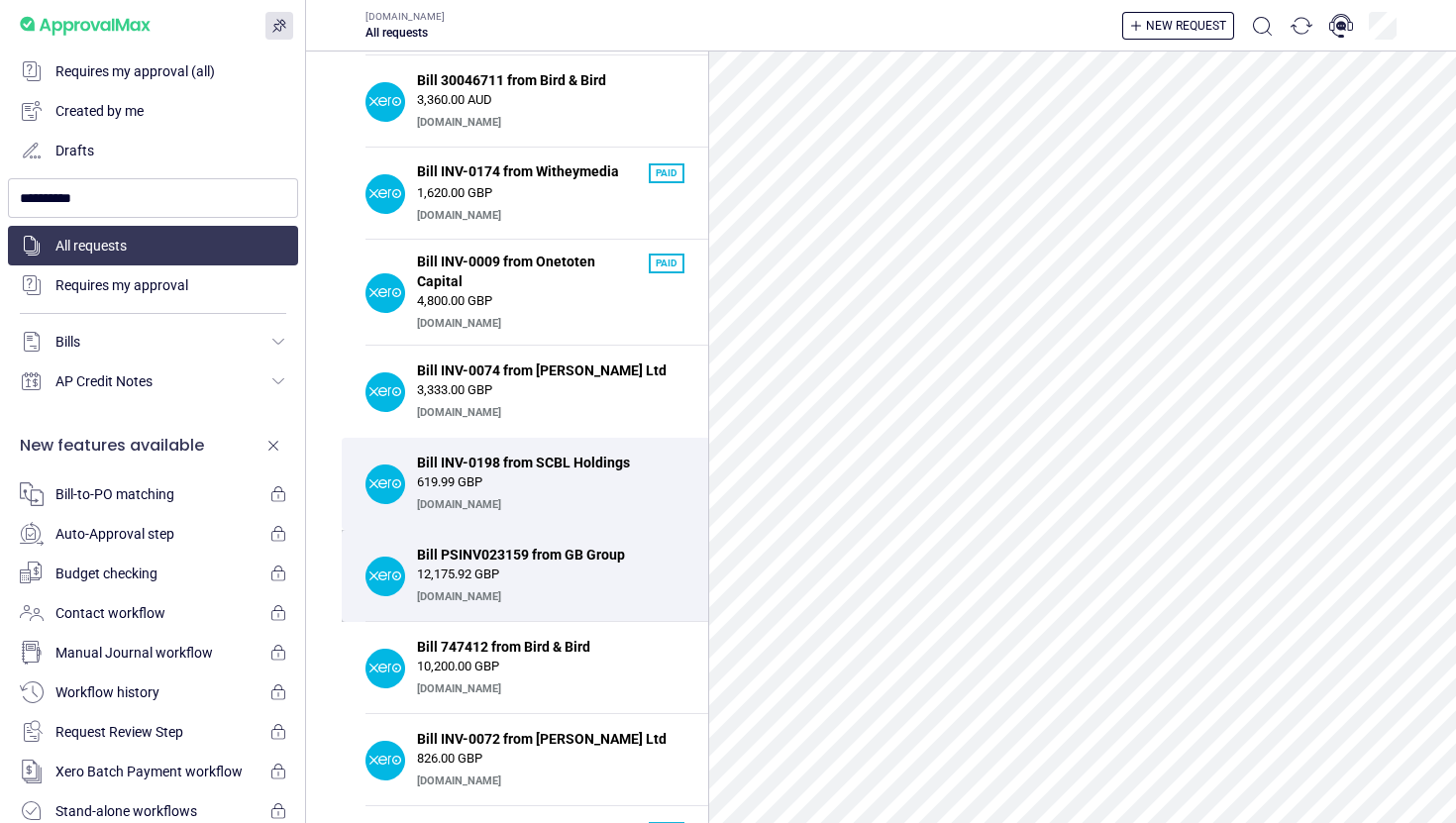 click on "[DOMAIN_NAME]" at bounding box center (548, 597) 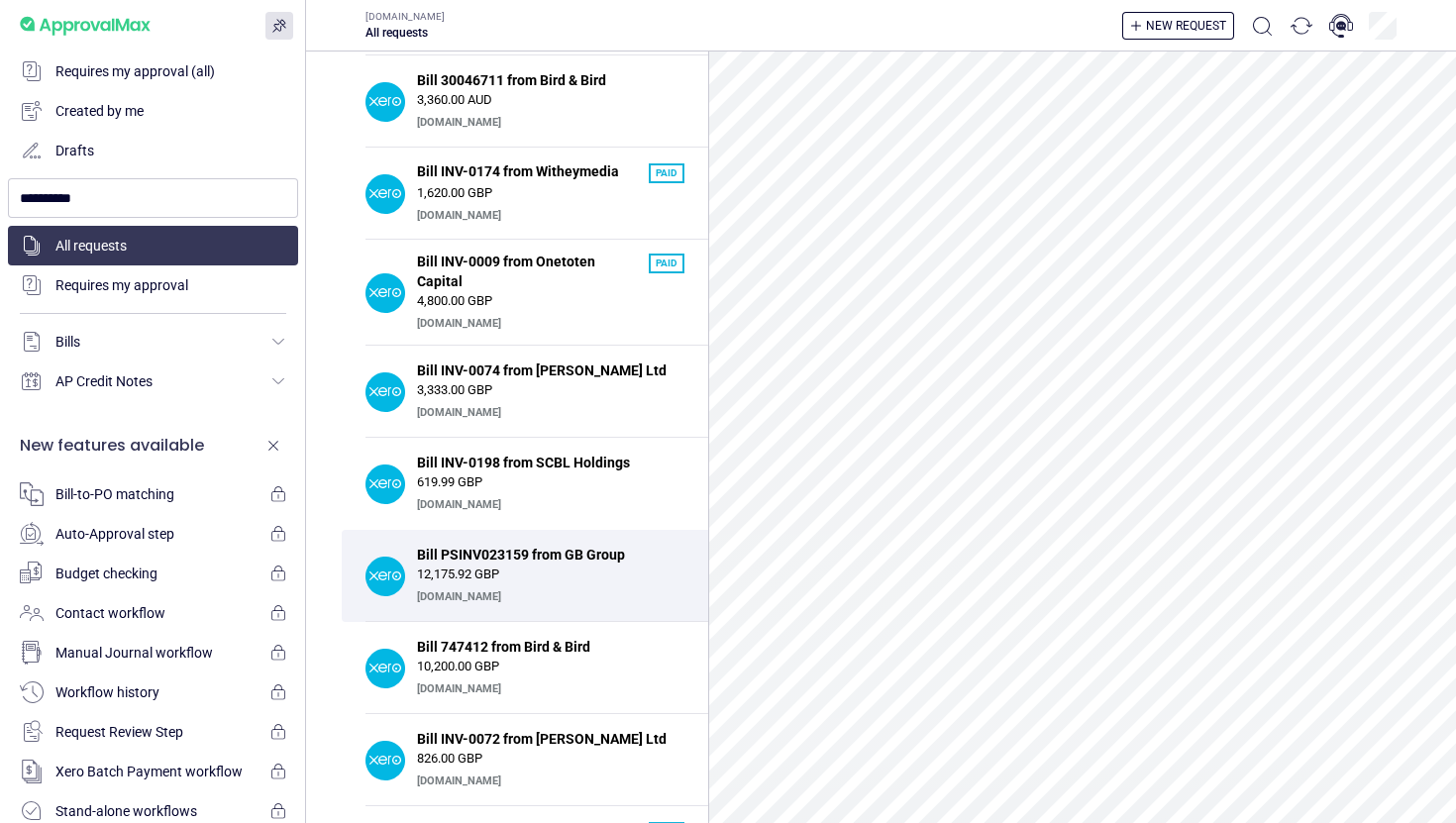 scroll, scrollTop: 652, scrollLeft: 0, axis: vertical 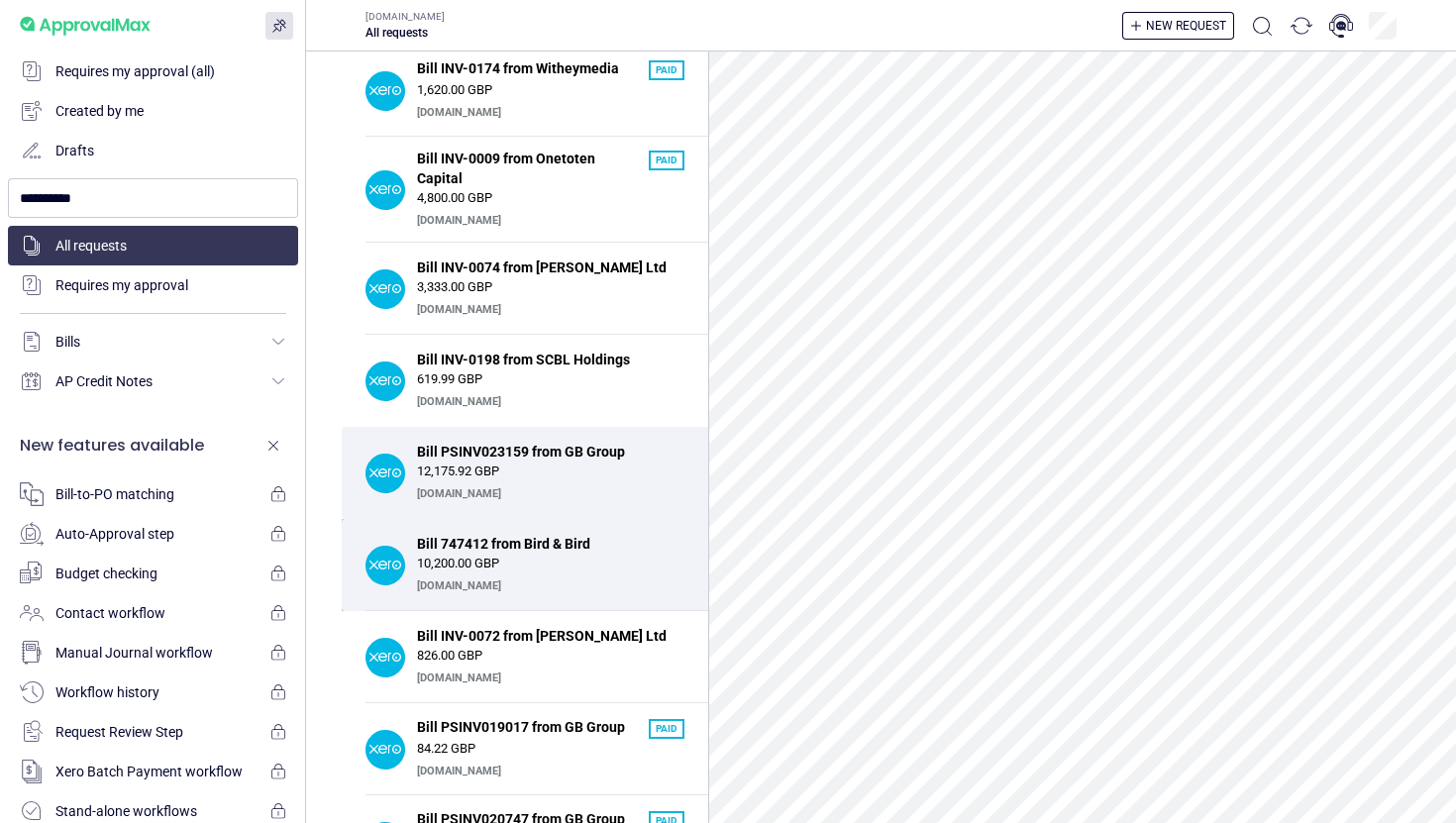 click on "Bill 747412 from Bird & Bird 10,200.00 GBP Plucky.com" at bounding box center [551, 565] 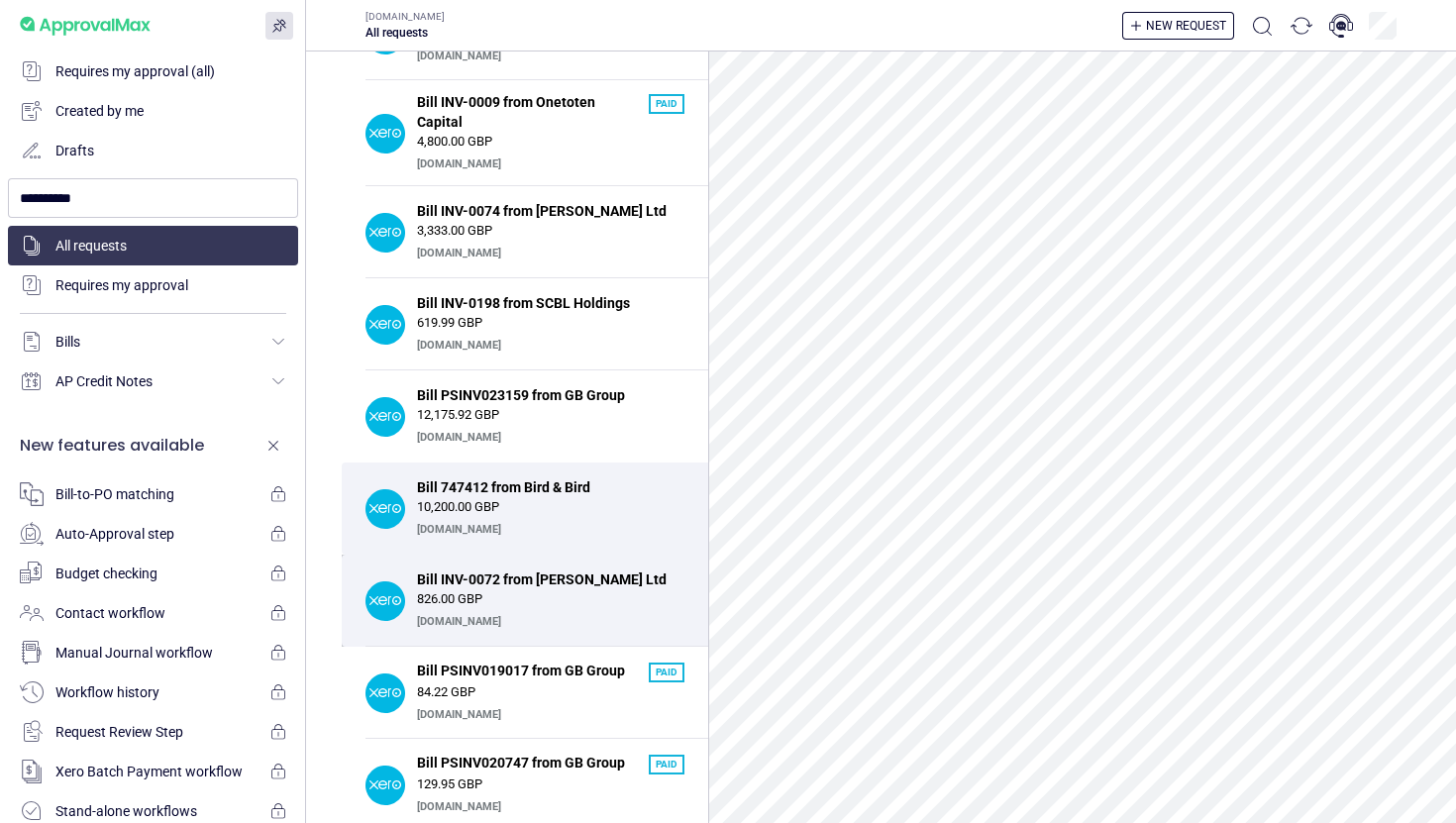 scroll, scrollTop: 744, scrollLeft: 0, axis: vertical 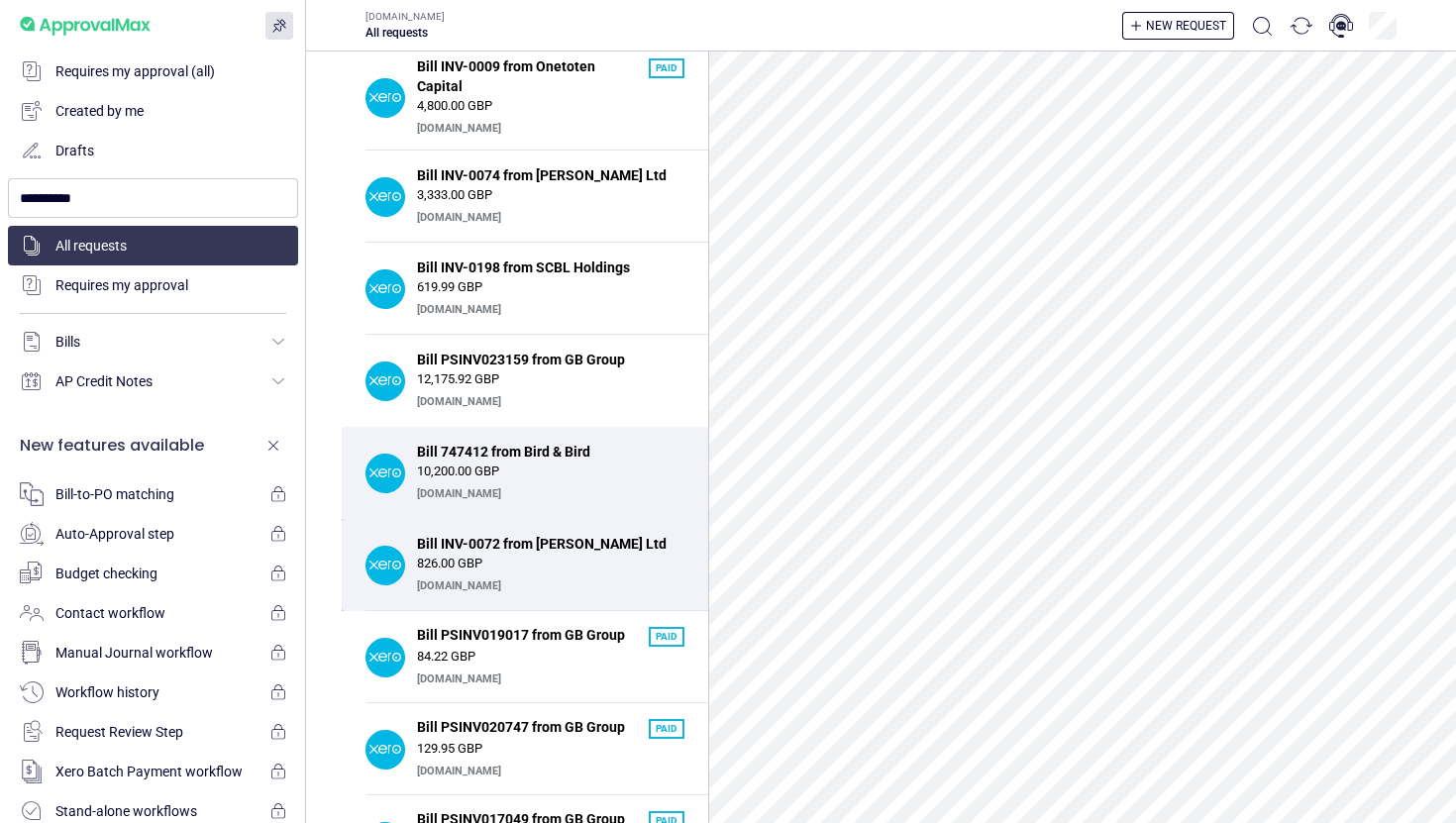 click on "[DOMAIN_NAME]" at bounding box center [548, 586] 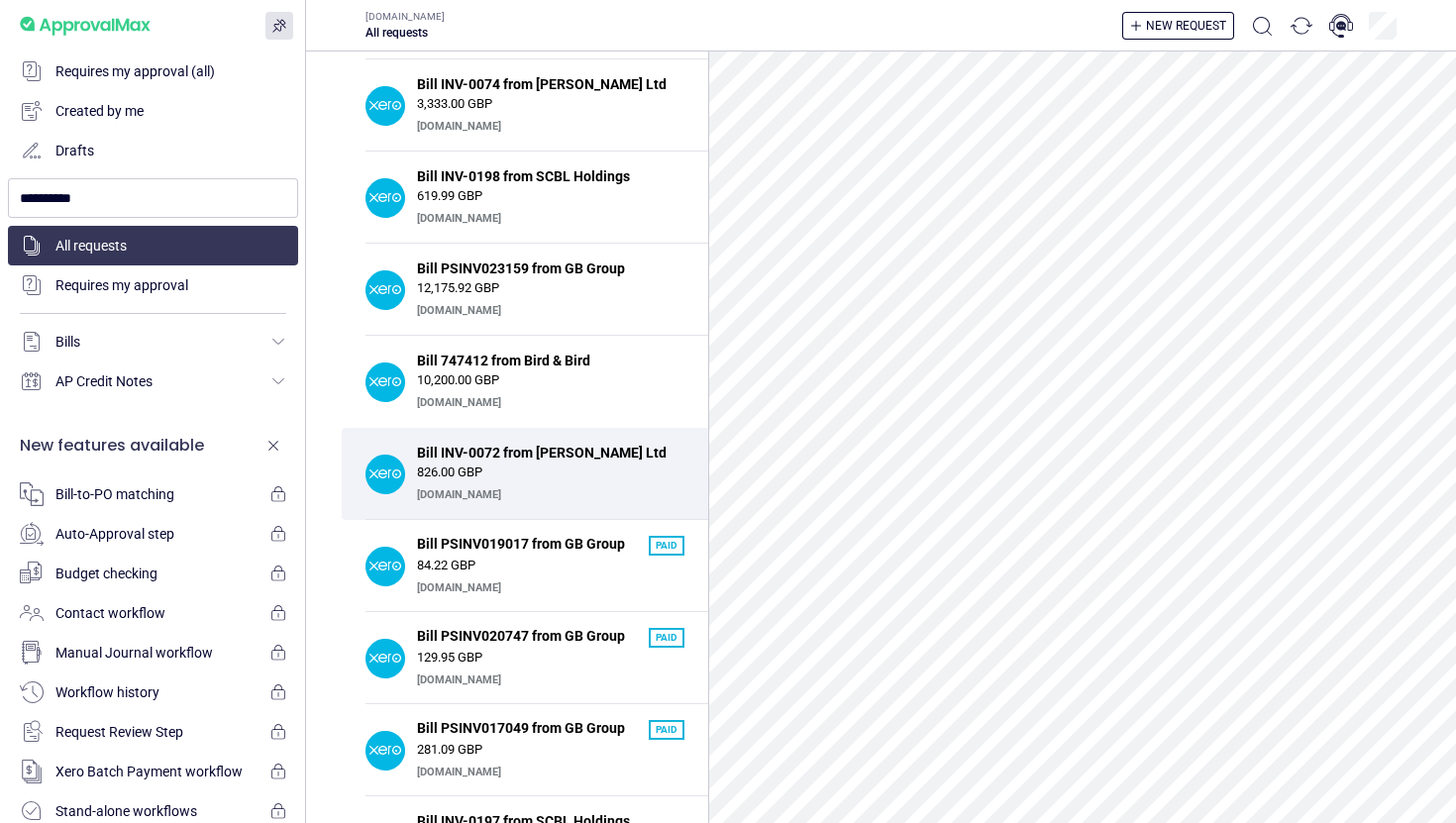 scroll, scrollTop: 886, scrollLeft: 0, axis: vertical 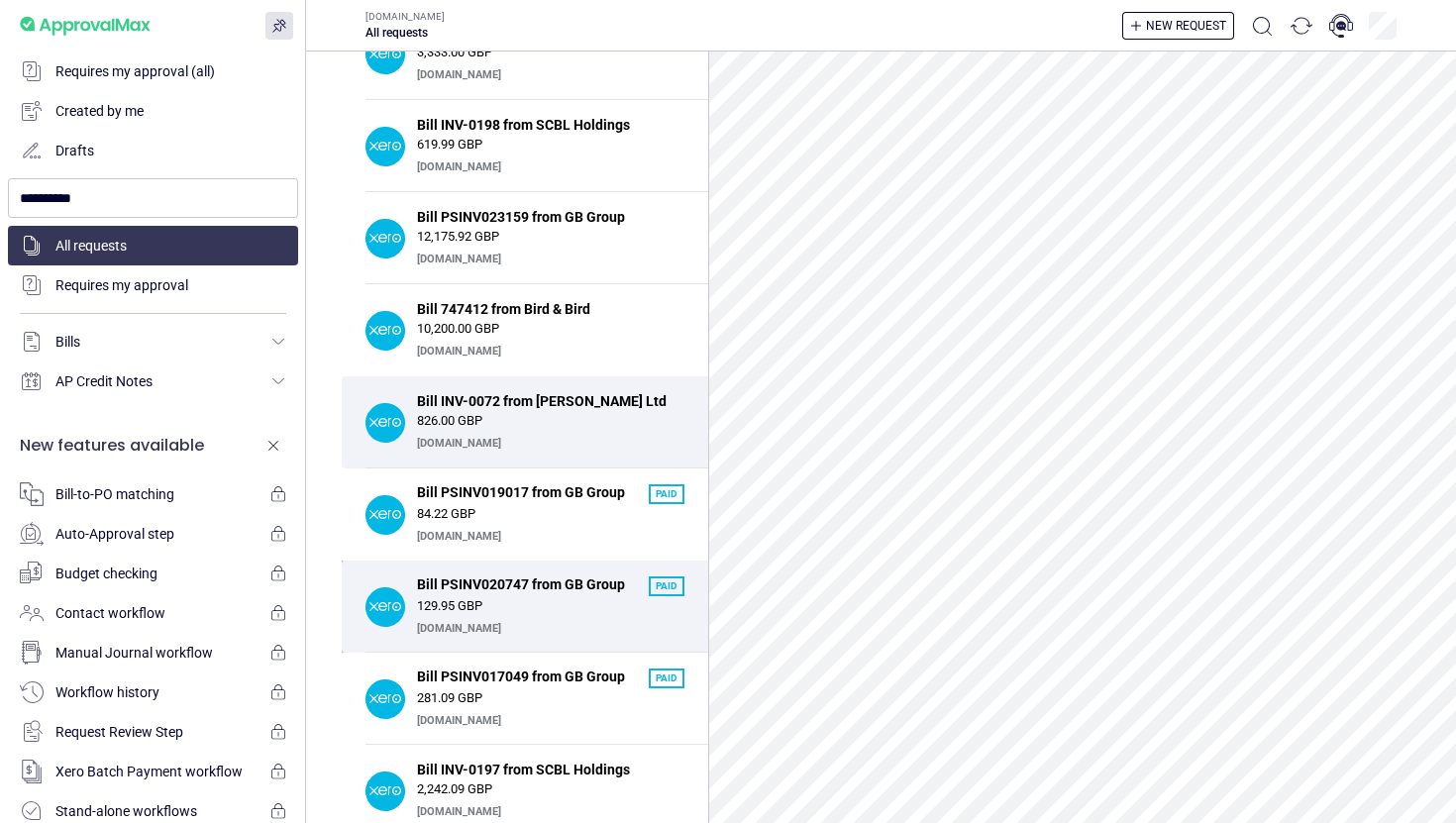 click on "Bill PSINV020747 from GB Group" at bounding box center (527, 584) 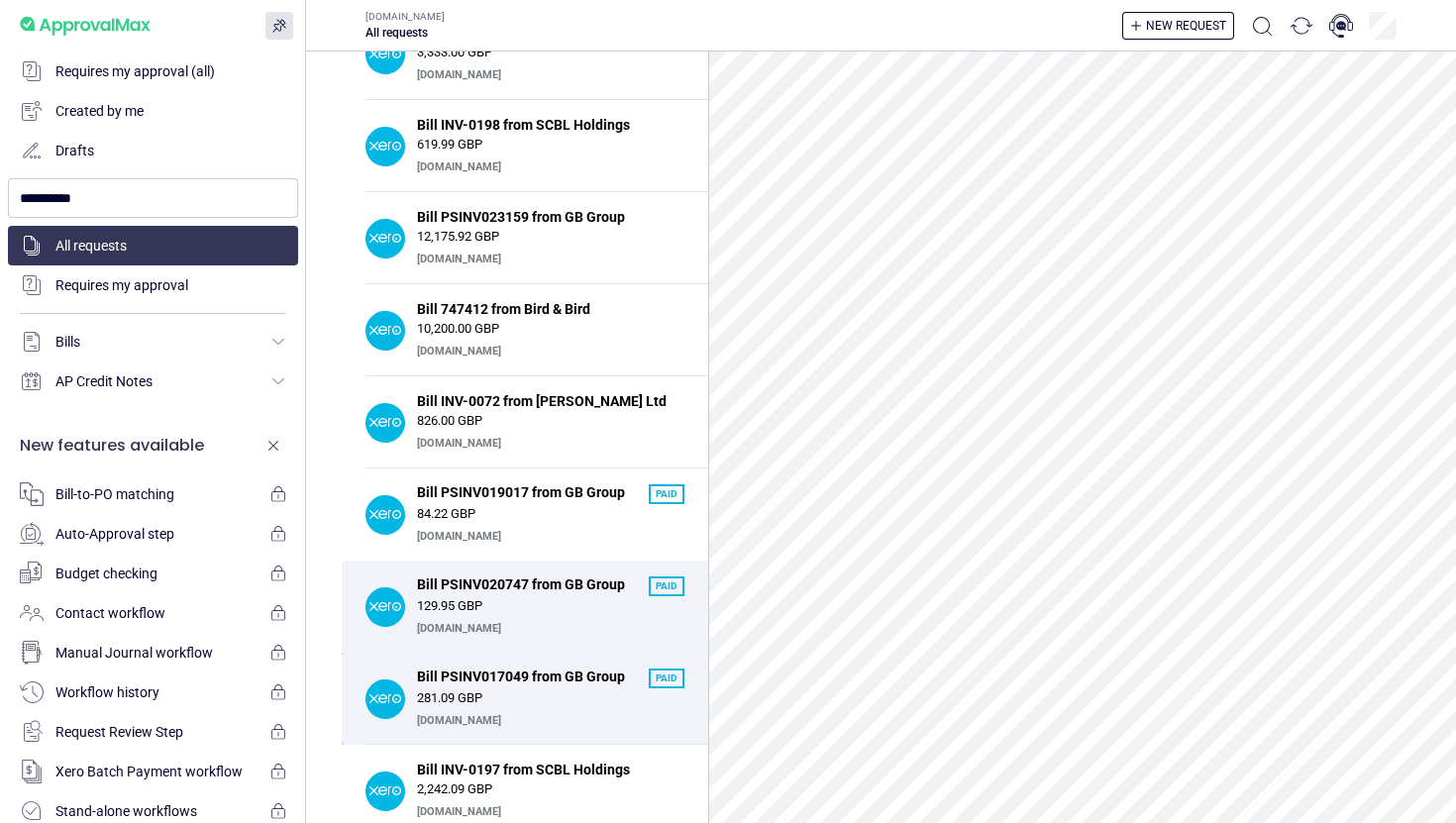 click on "281.09 GBP" at bounding box center [551, 698] 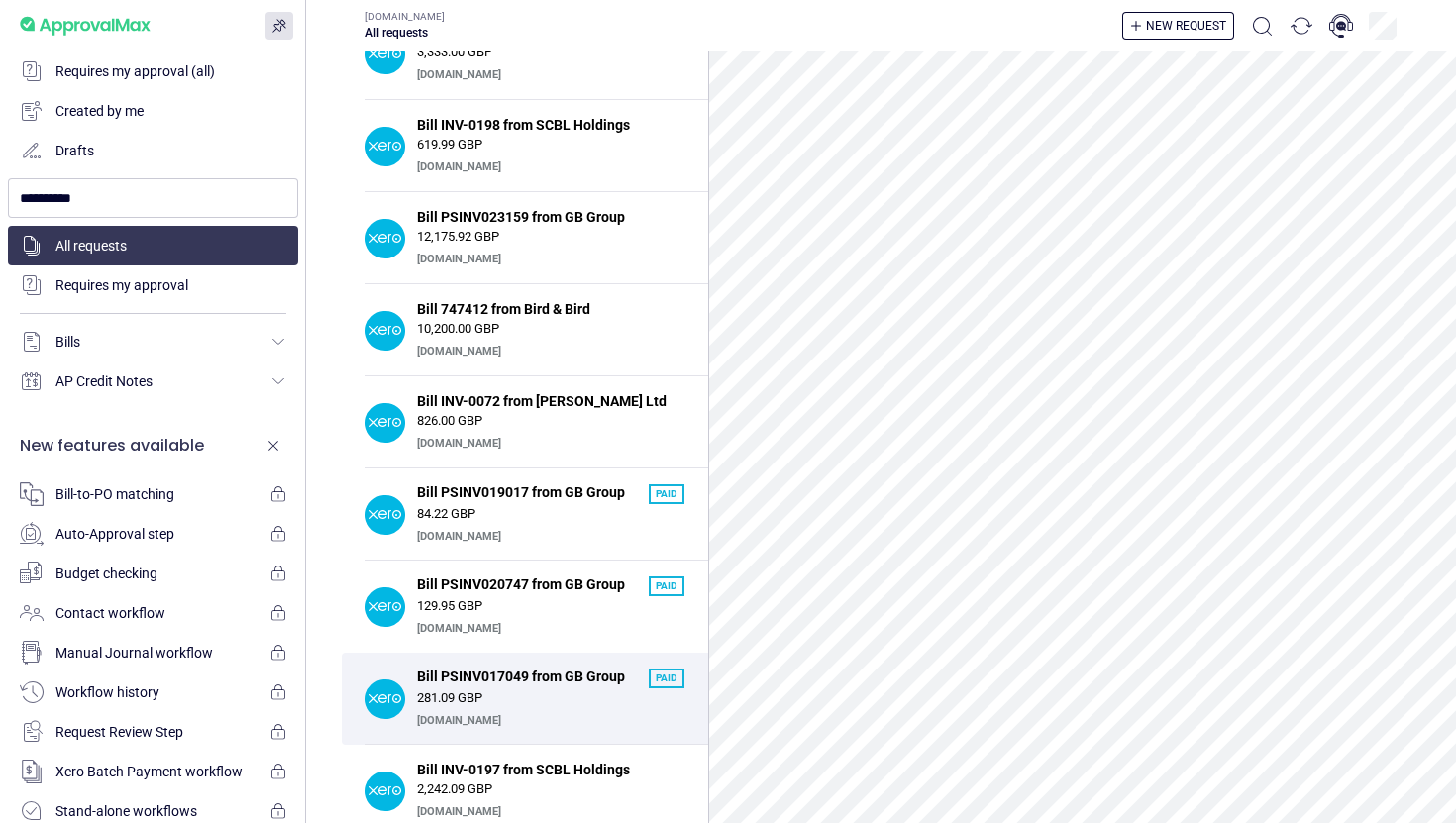 scroll, scrollTop: 1055, scrollLeft: 0, axis: vertical 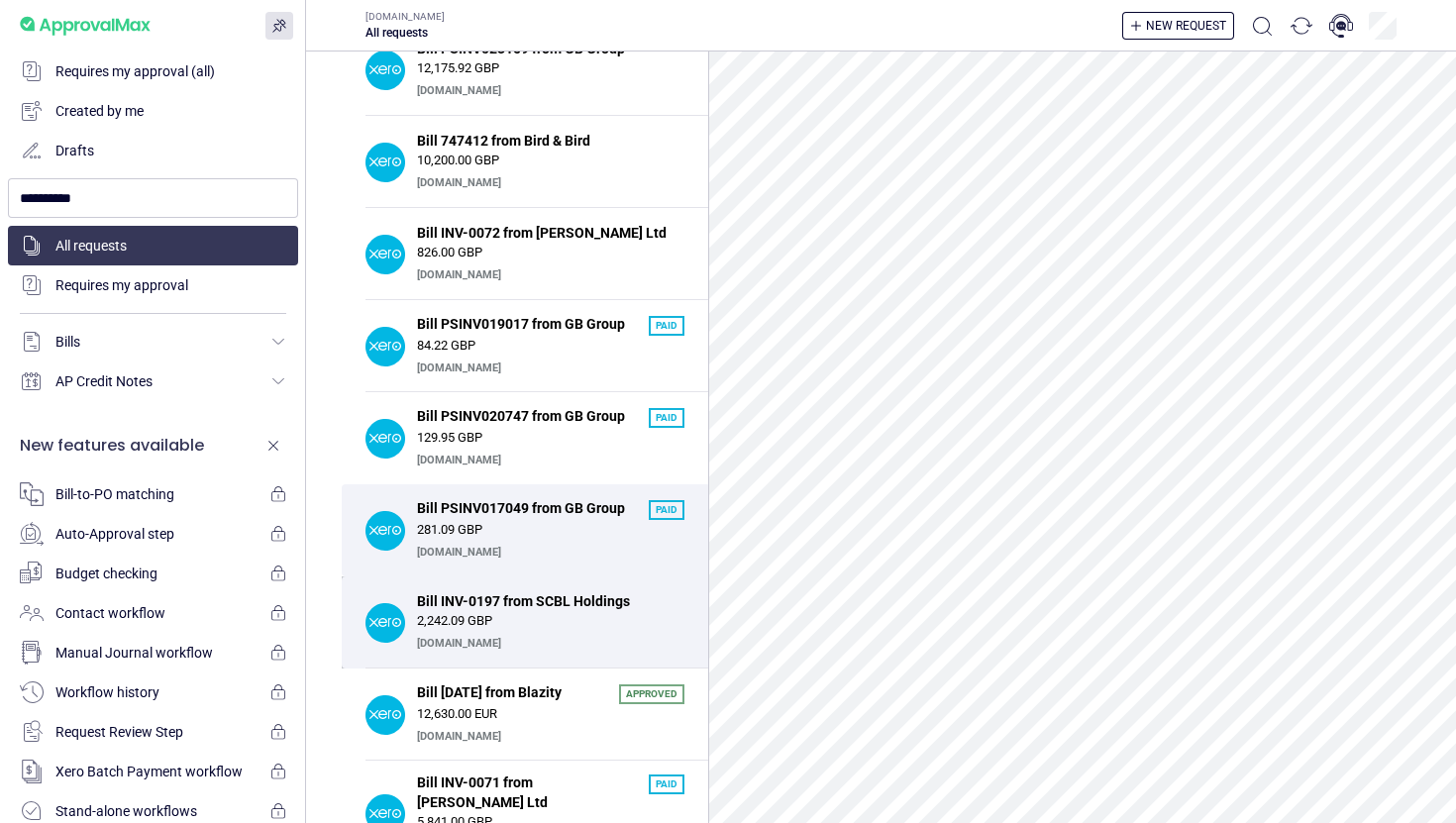 click on "[DOMAIN_NAME]" at bounding box center [548, 644] 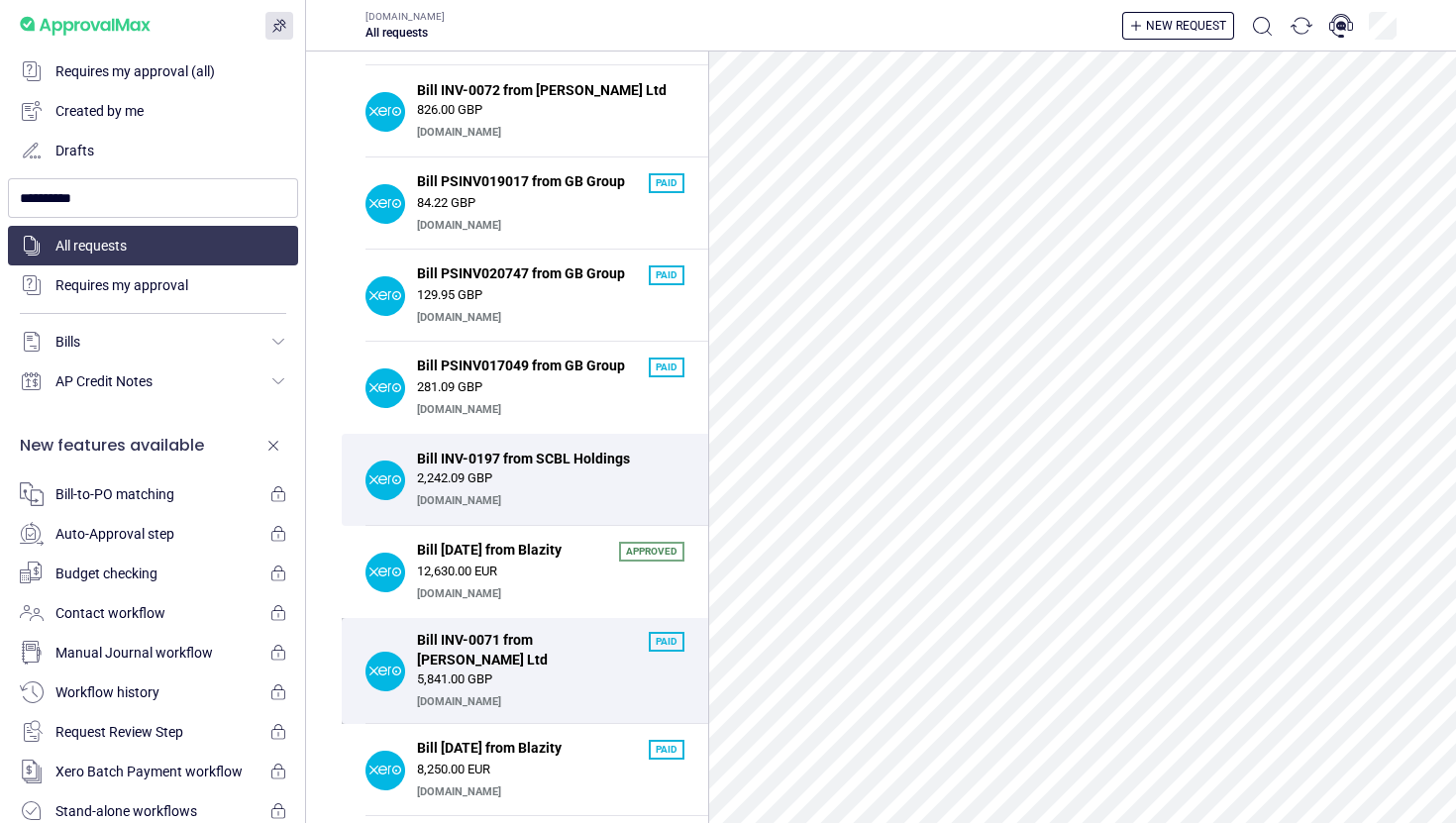 click on "Bill INV-0071 from MJ Rimington Ltd" at bounding box center (527, 650) 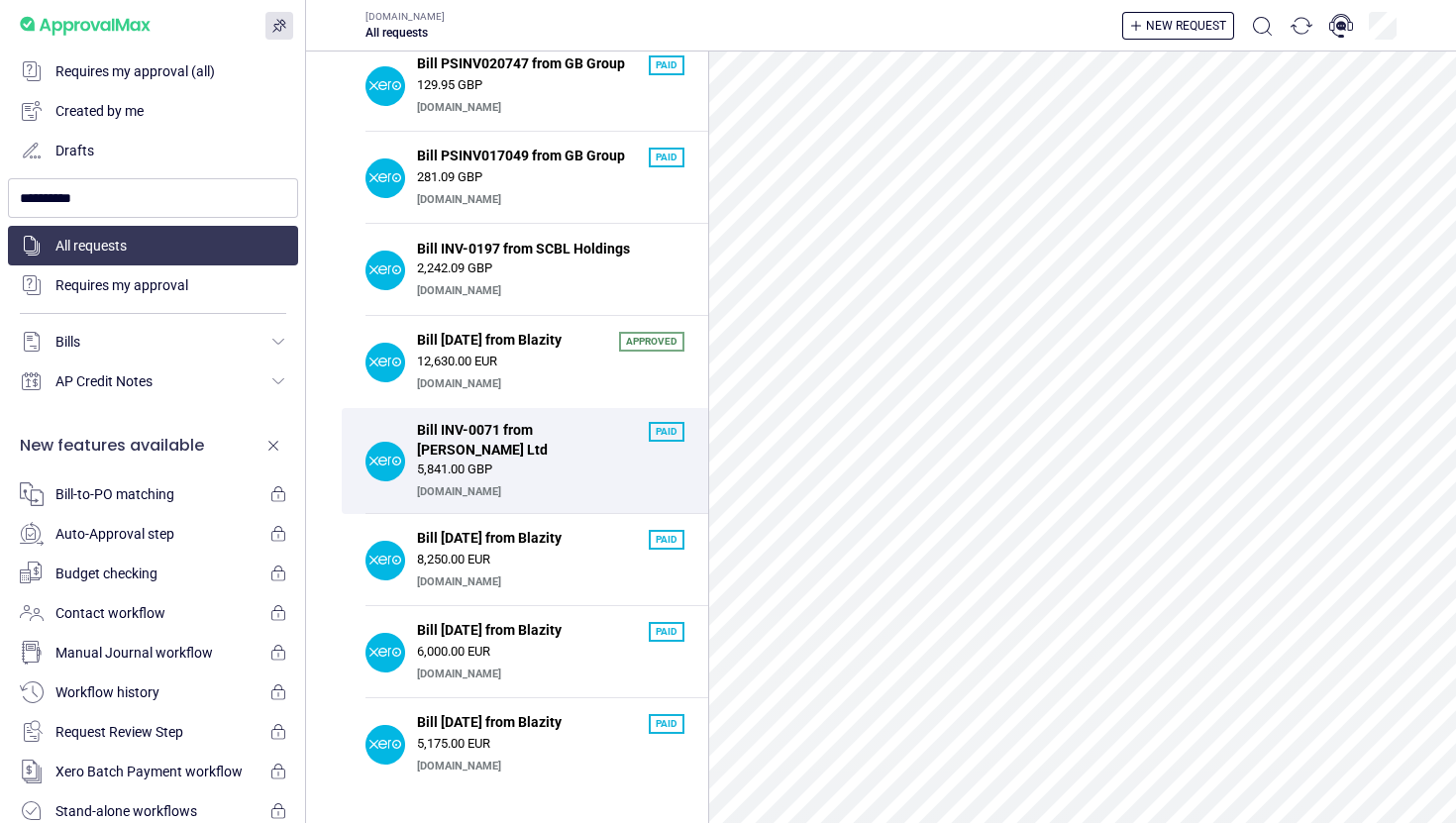 scroll, scrollTop: 1477, scrollLeft: 0, axis: vertical 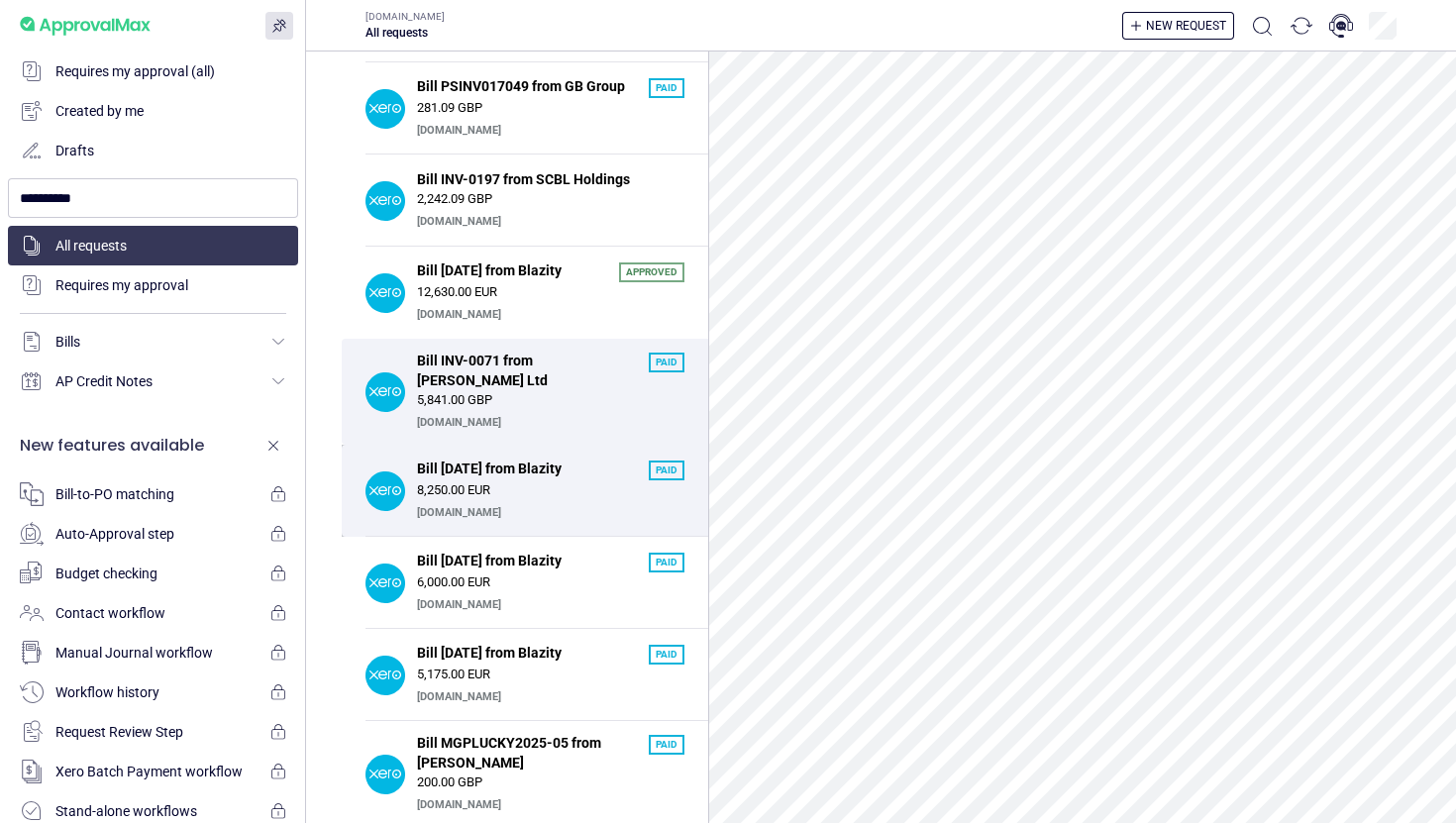click on "8,250.00 EUR" at bounding box center (551, 490) 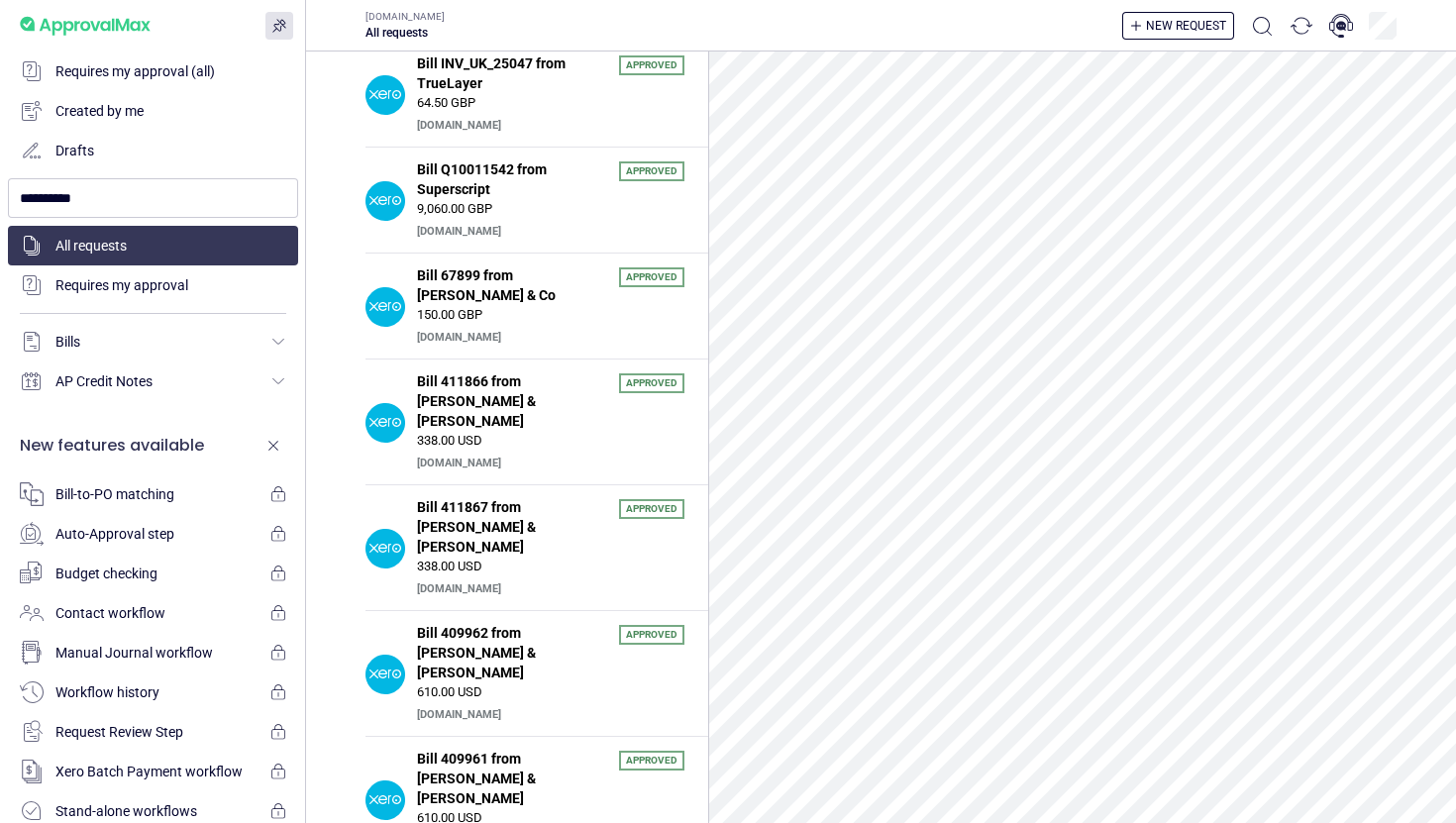 scroll, scrollTop: 3181, scrollLeft: 0, axis: vertical 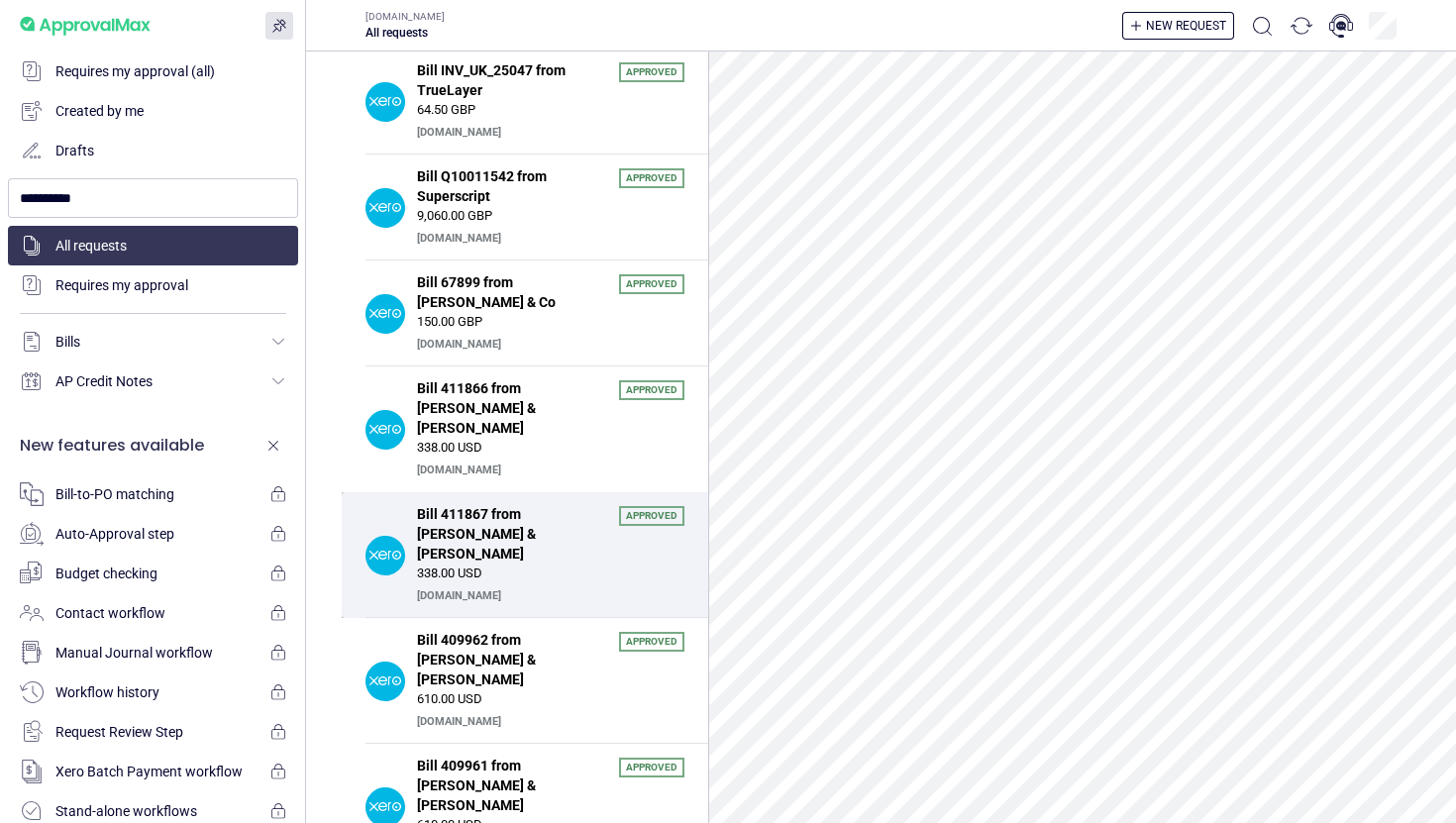 click on "338.00 USD" at bounding box center (551, 573) 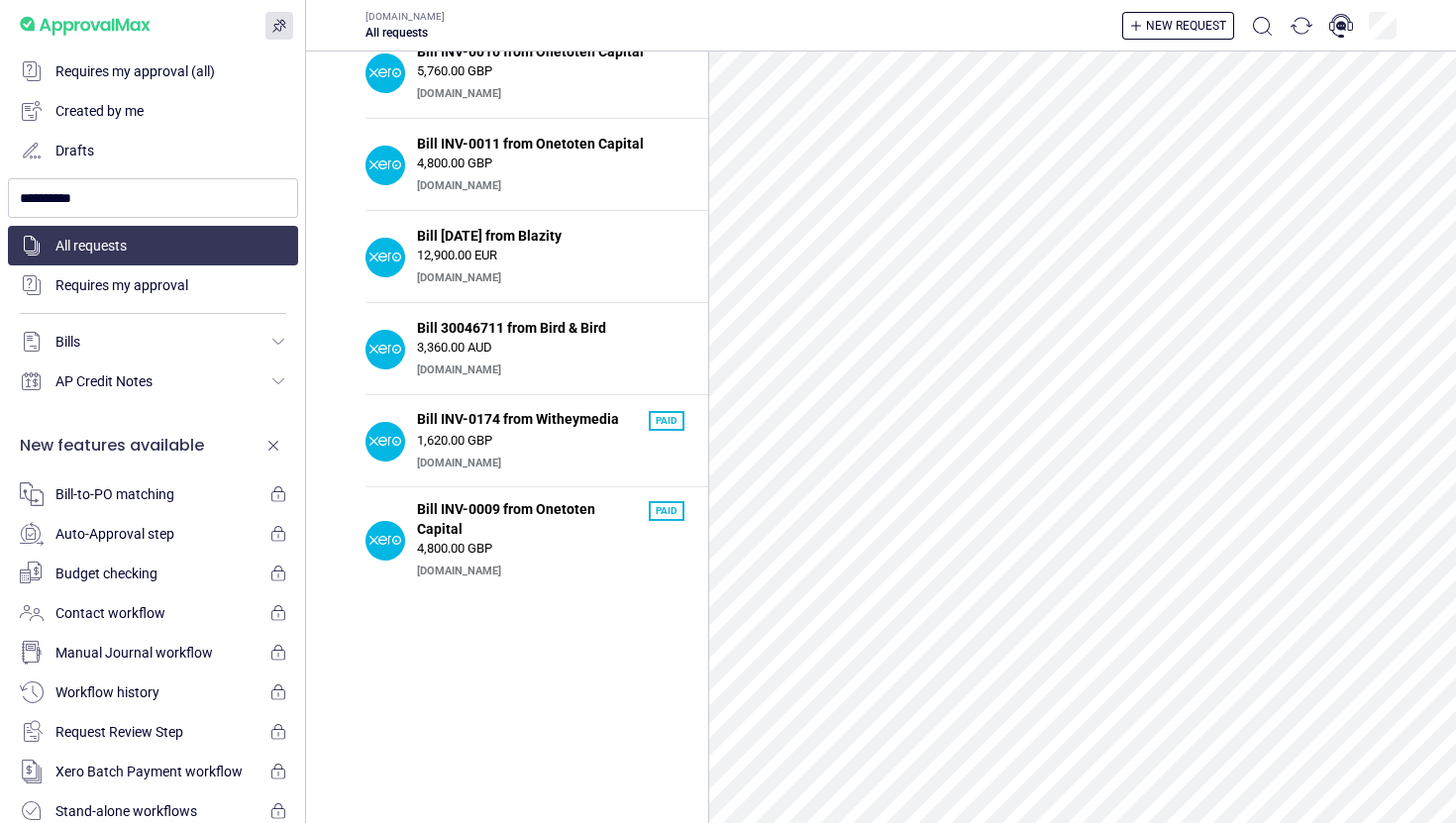 scroll, scrollTop: 0, scrollLeft: 0, axis: both 